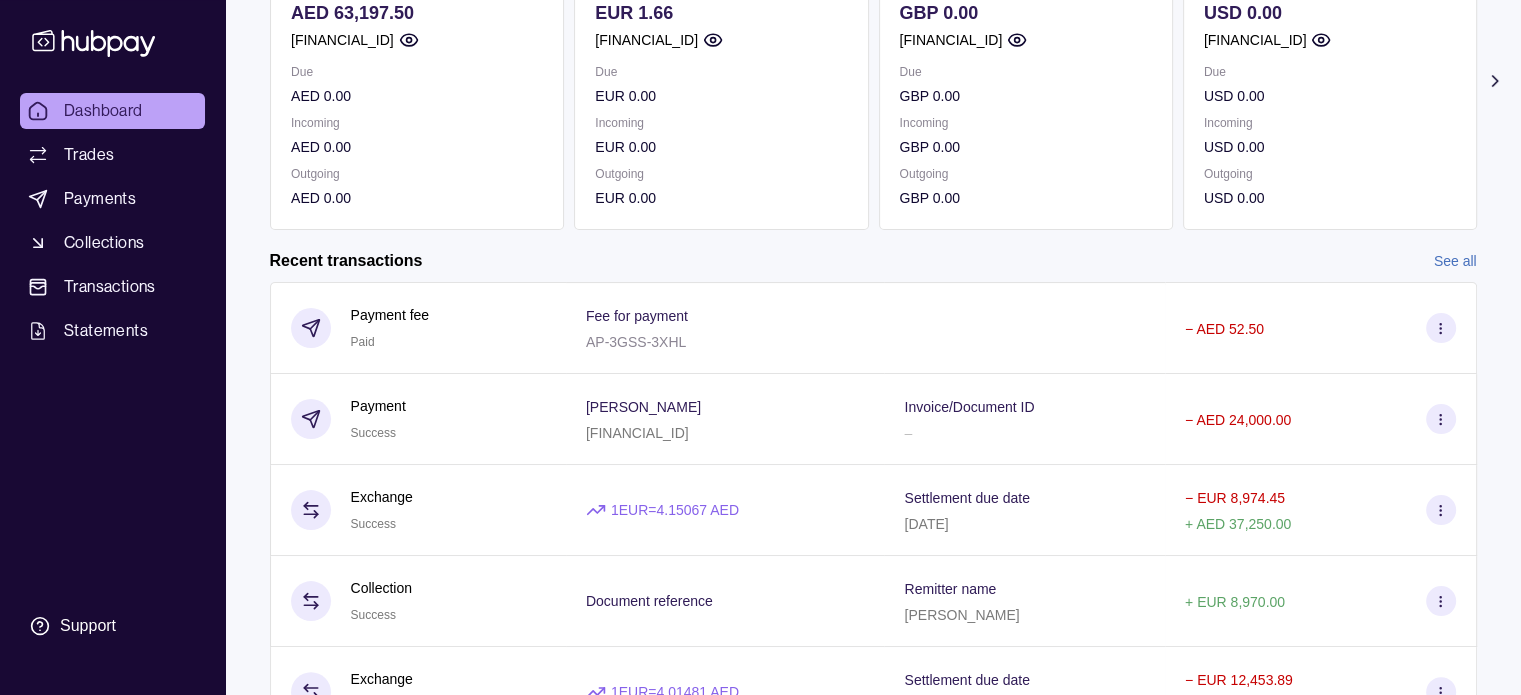 scroll, scrollTop: 400, scrollLeft: 0, axis: vertical 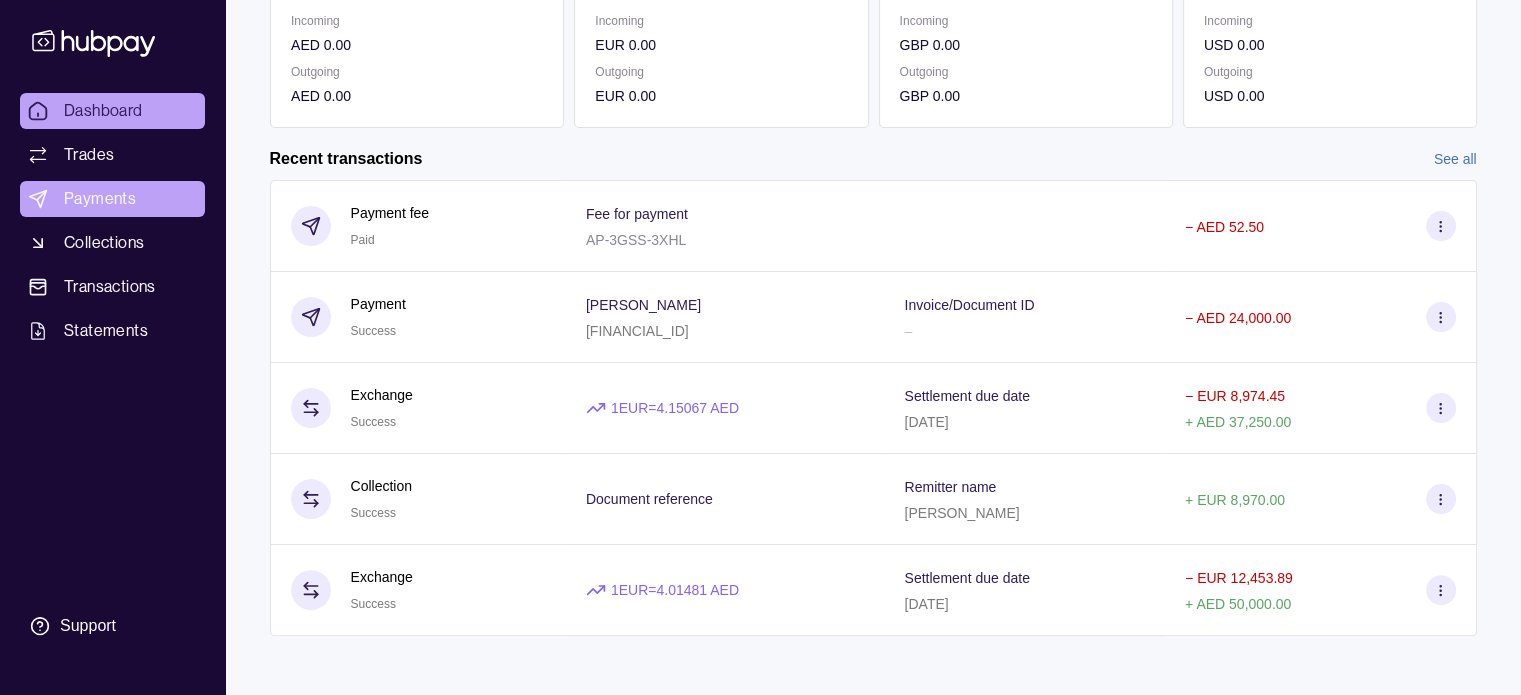click on "Payments" at bounding box center (100, 199) 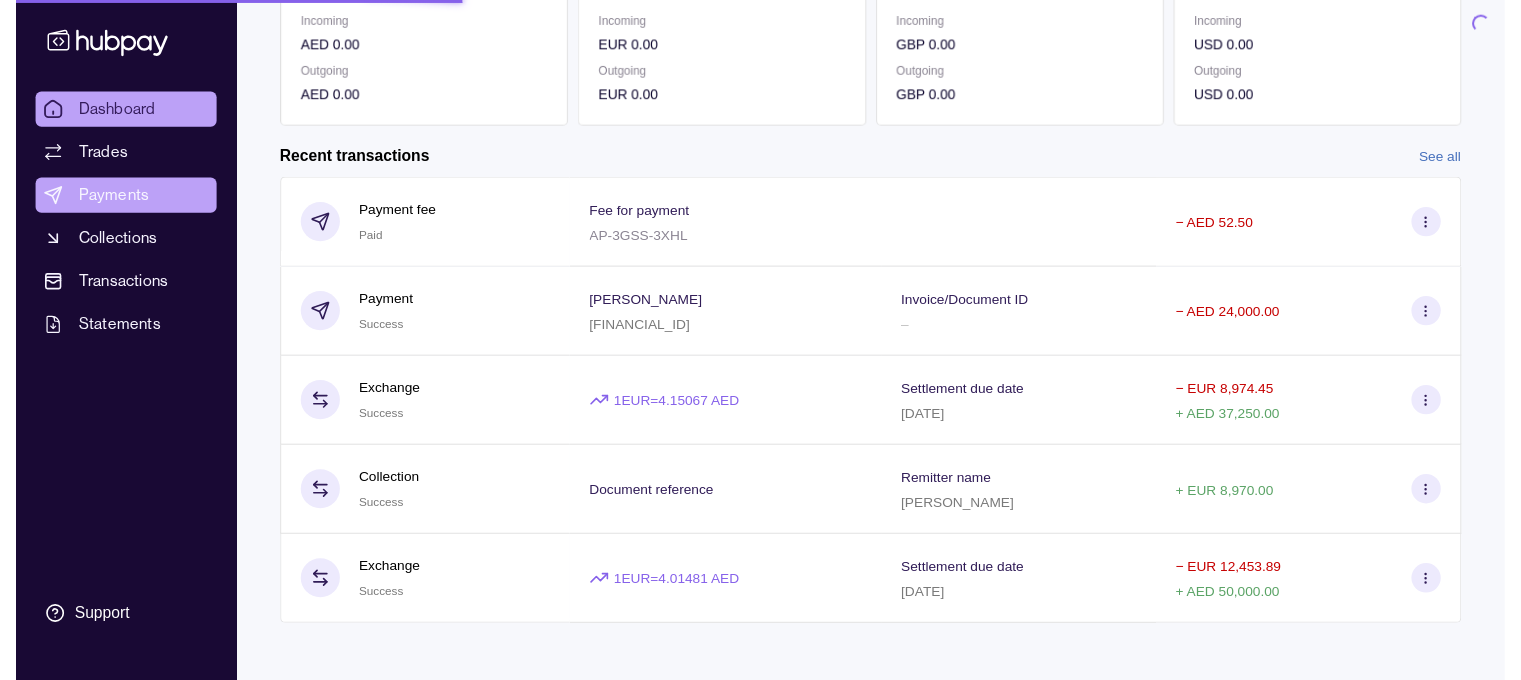scroll, scrollTop: 0, scrollLeft: 0, axis: both 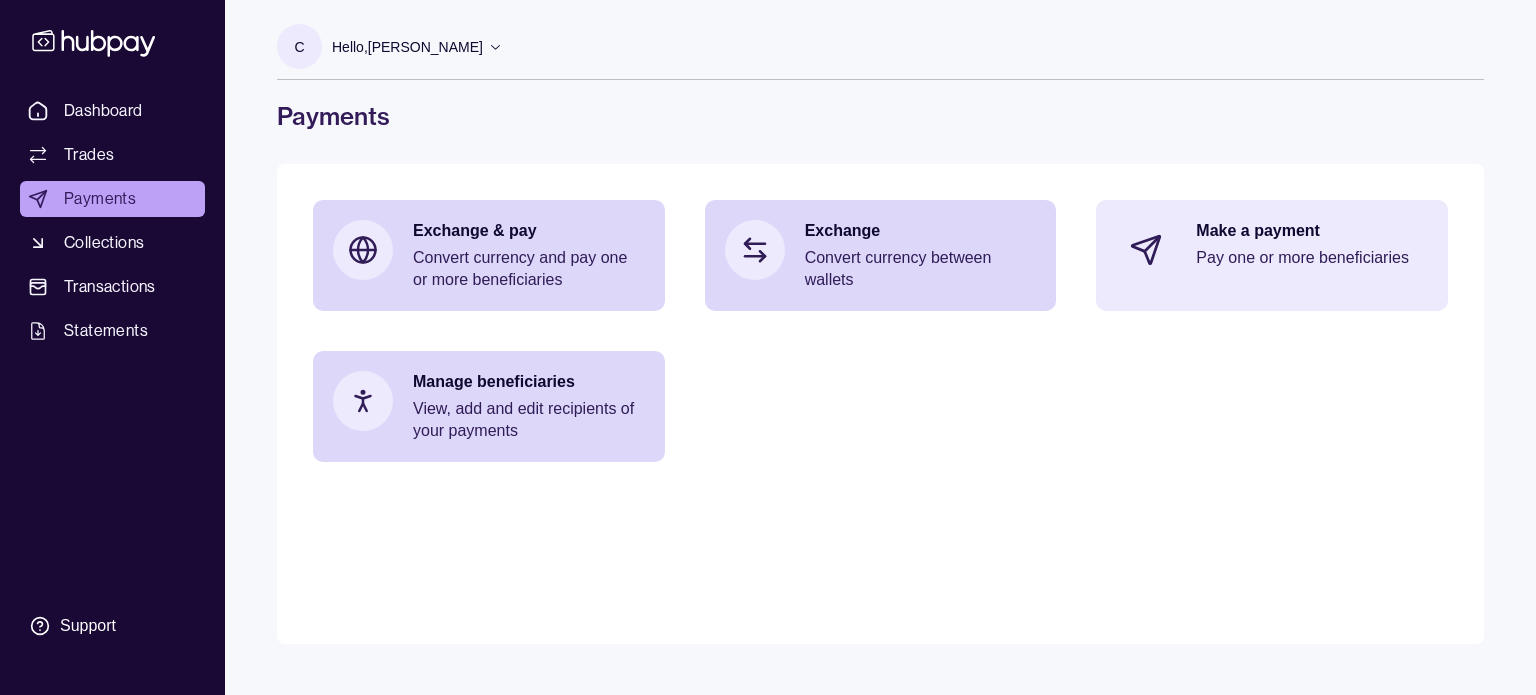 click on "Make a payment" at bounding box center [1312, 231] 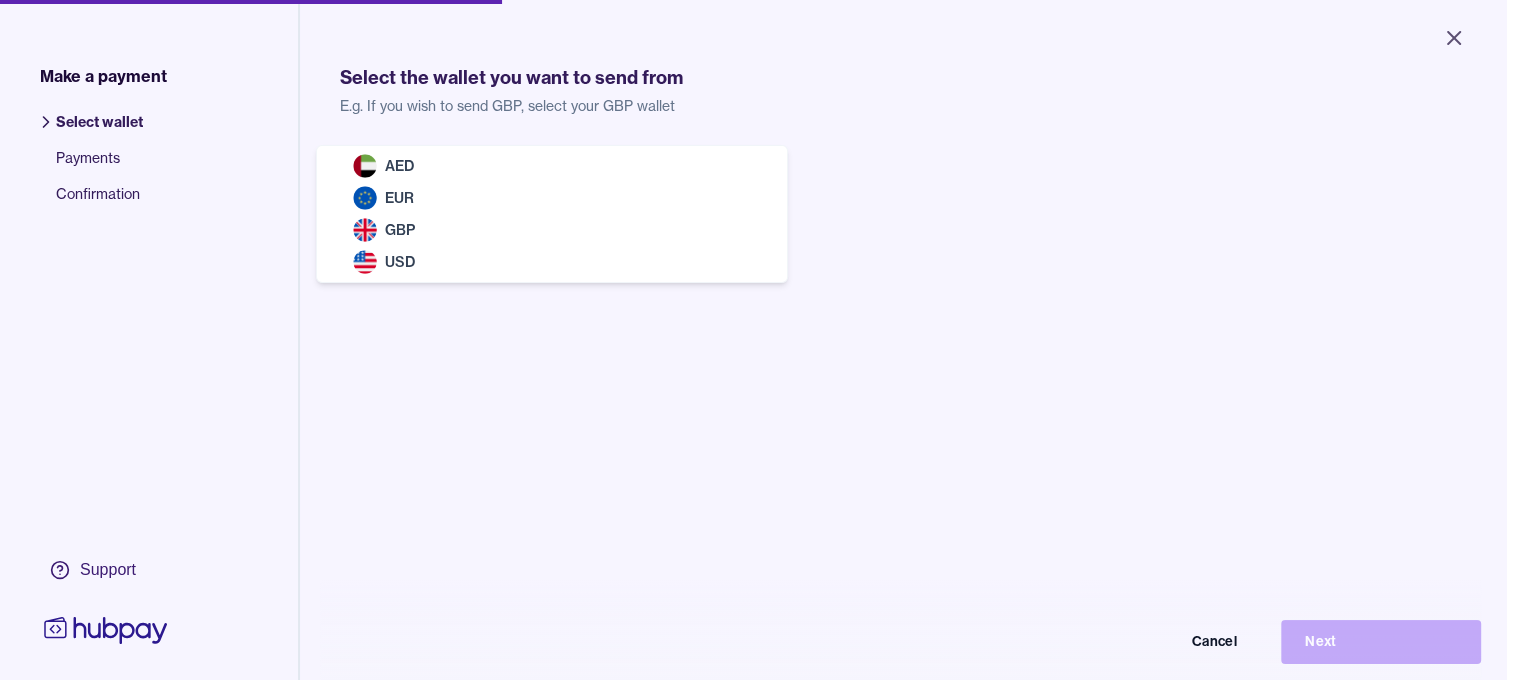 click on "Close Make a payment Select wallet Payments Confirmation Support Select the wallet you want to send from E.g. If you wish to send GBP, select your GBP wallet Select wallet Cancel Next Make a payment | Hubpay AED EUR GBP USD" at bounding box center (753, 340) 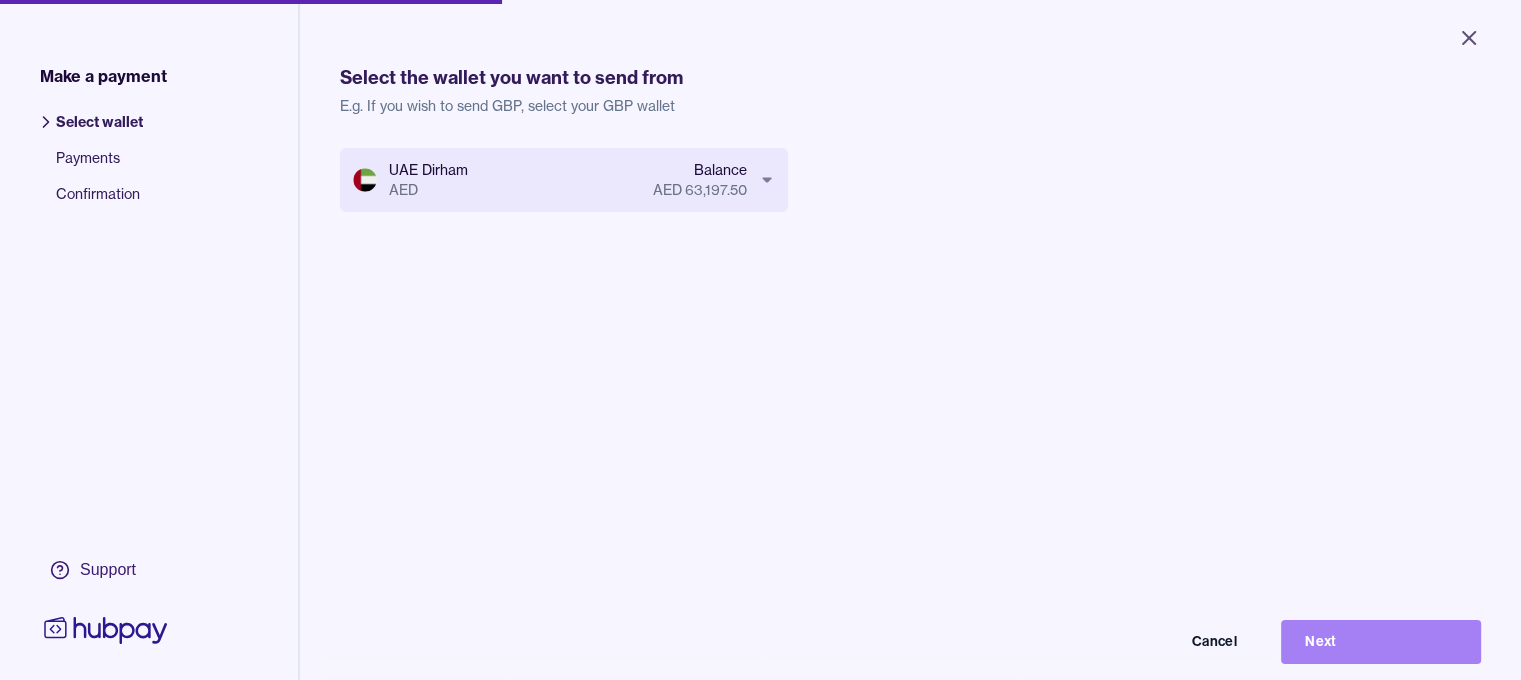 click on "Next" at bounding box center [1381, 642] 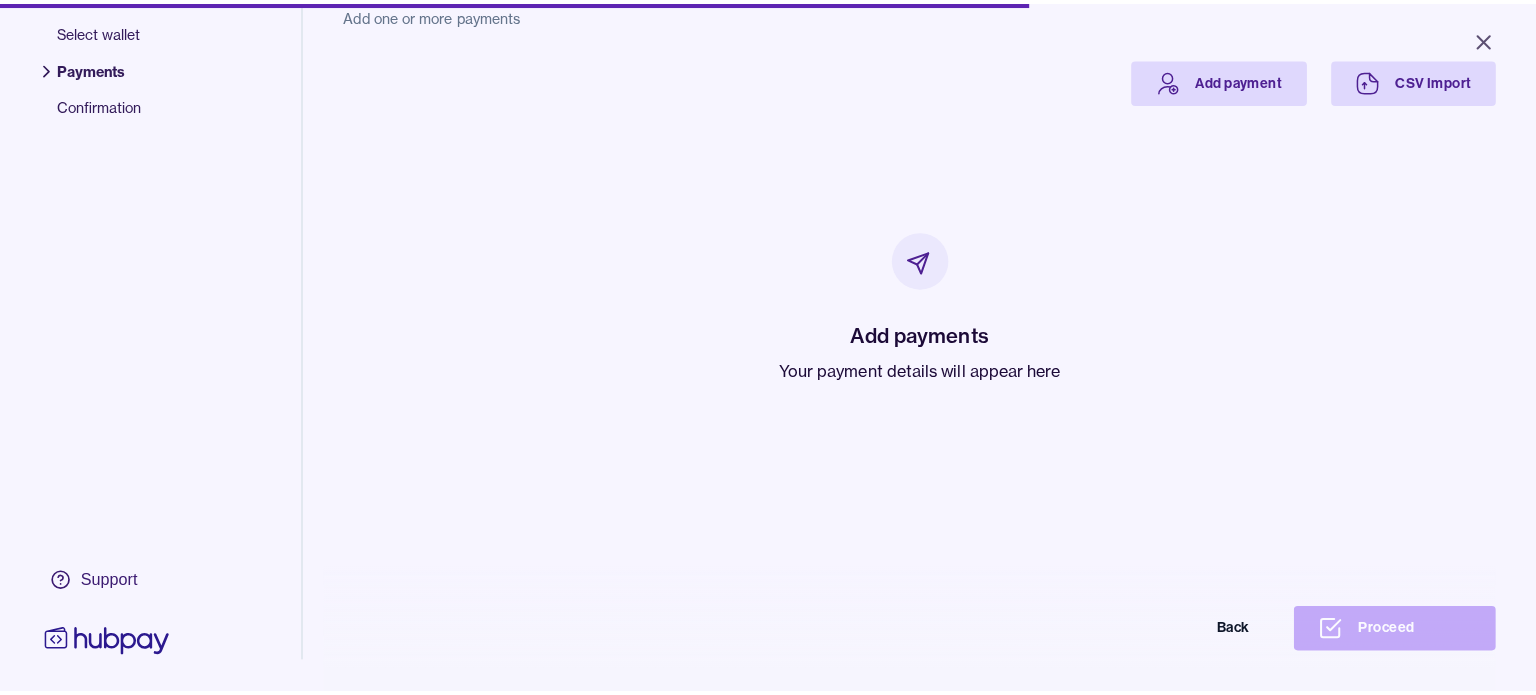 scroll, scrollTop: 0, scrollLeft: 0, axis: both 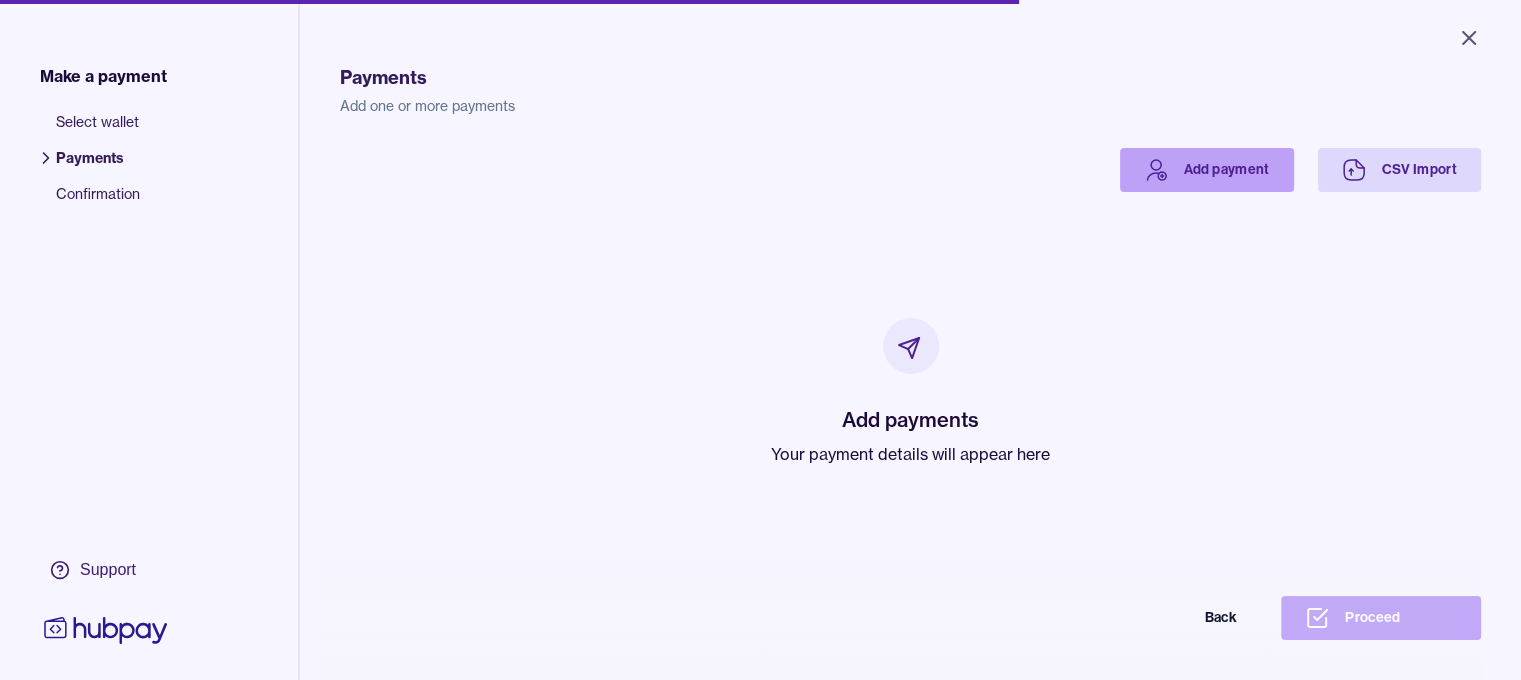 click on "Add payment" at bounding box center [1207, 170] 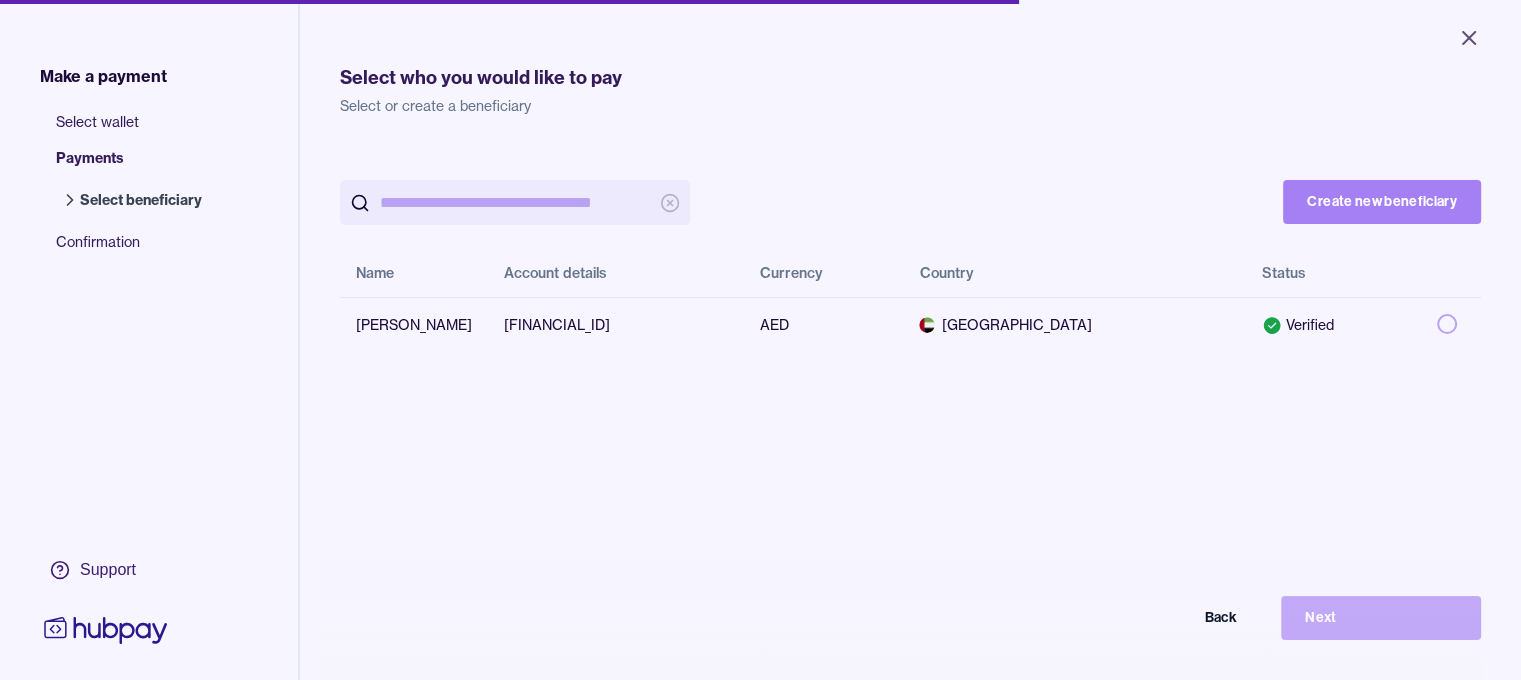 click on "Create new beneficiary" at bounding box center (1382, 202) 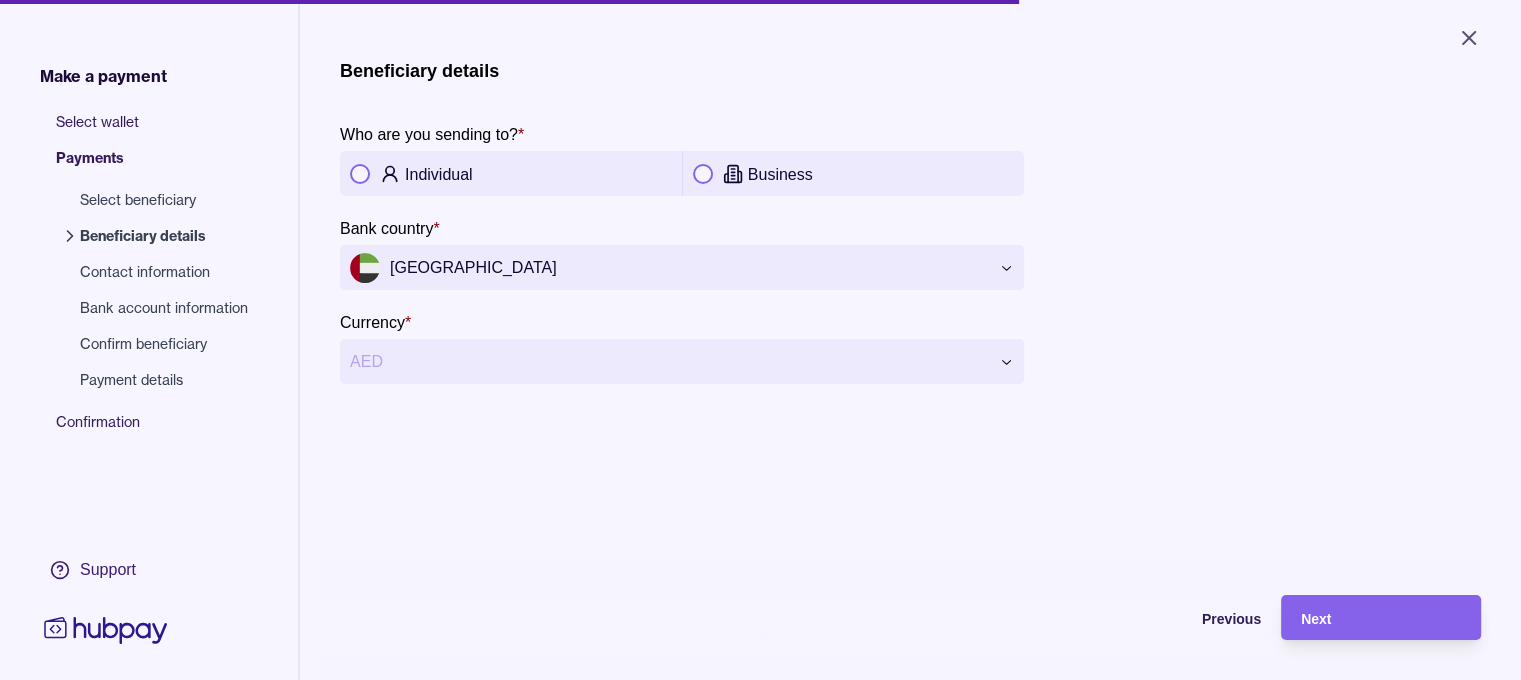 click at bounding box center (360, 174) 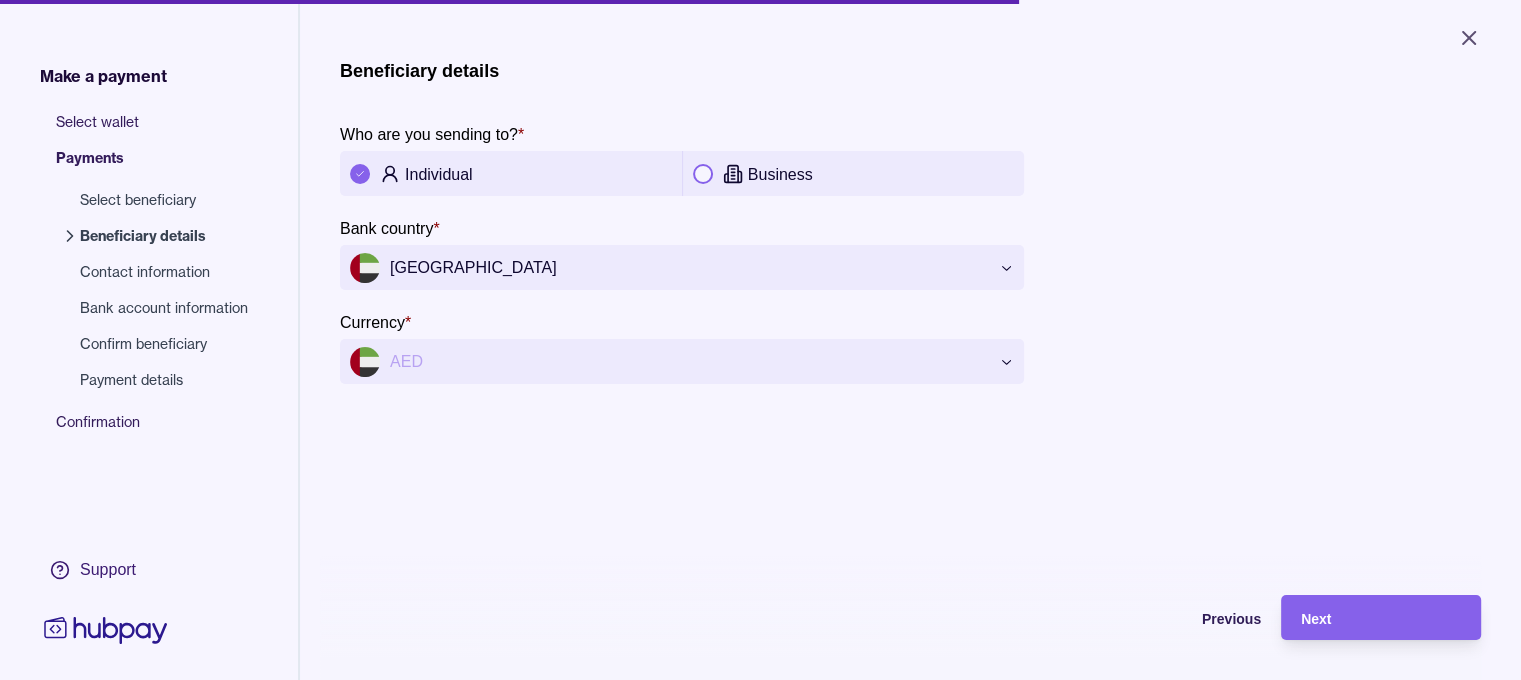 click on "**********" at bounding box center [760, 340] 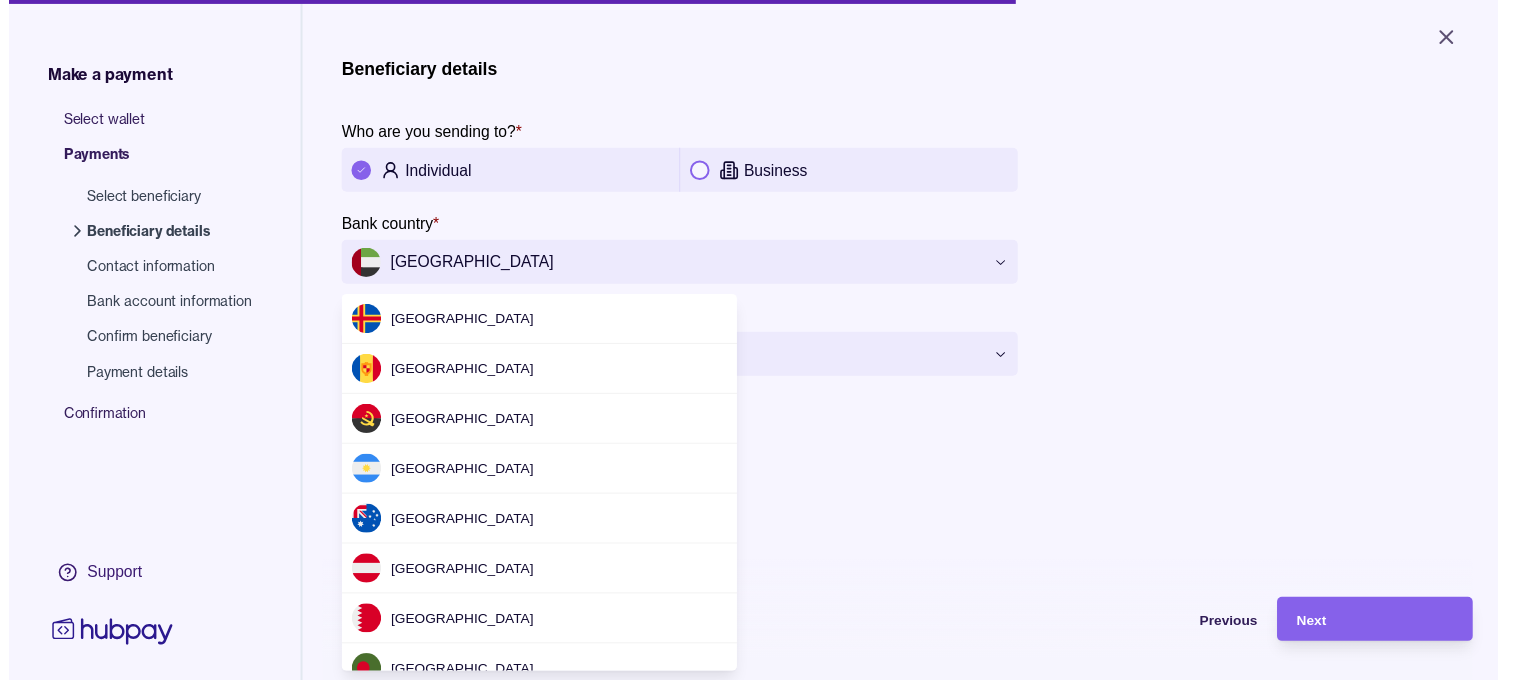 scroll, scrollTop: 5863, scrollLeft: 0, axis: vertical 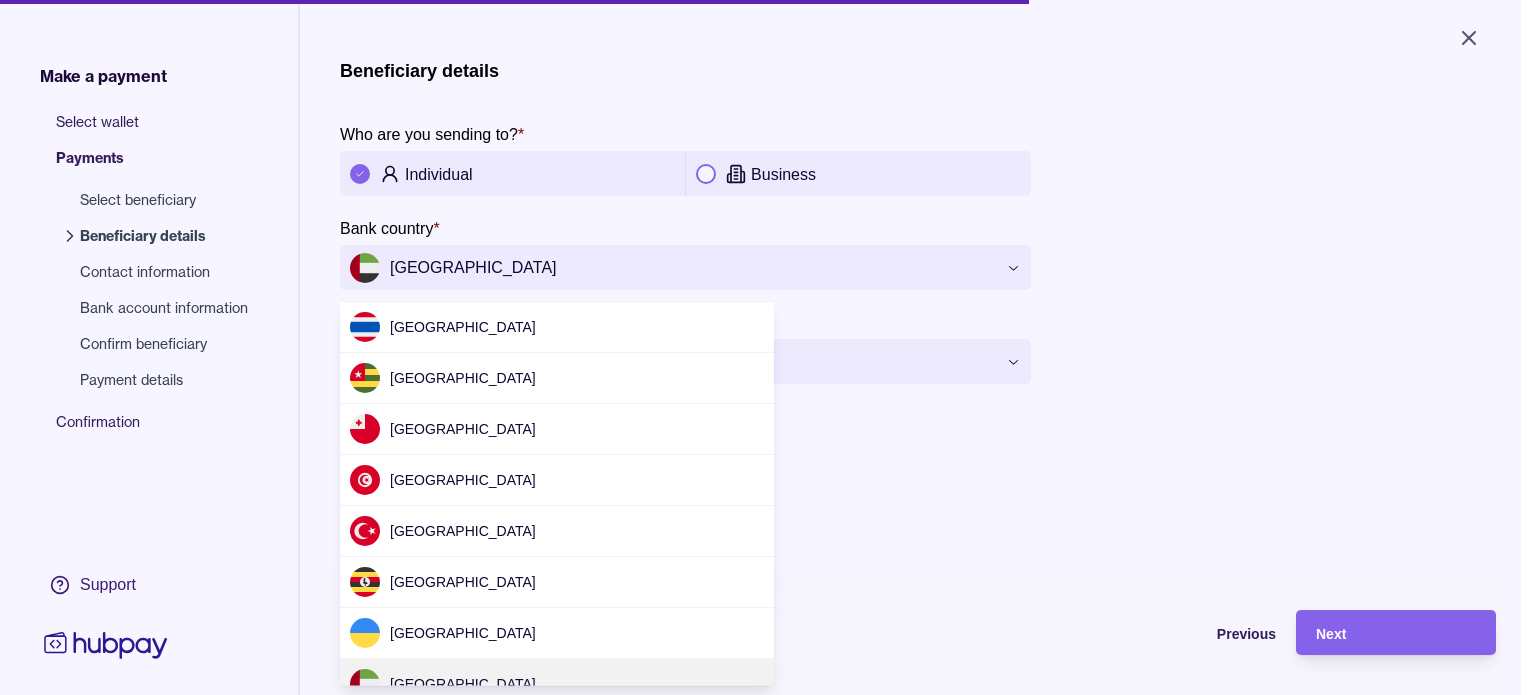 click on "**********" at bounding box center [768, 347] 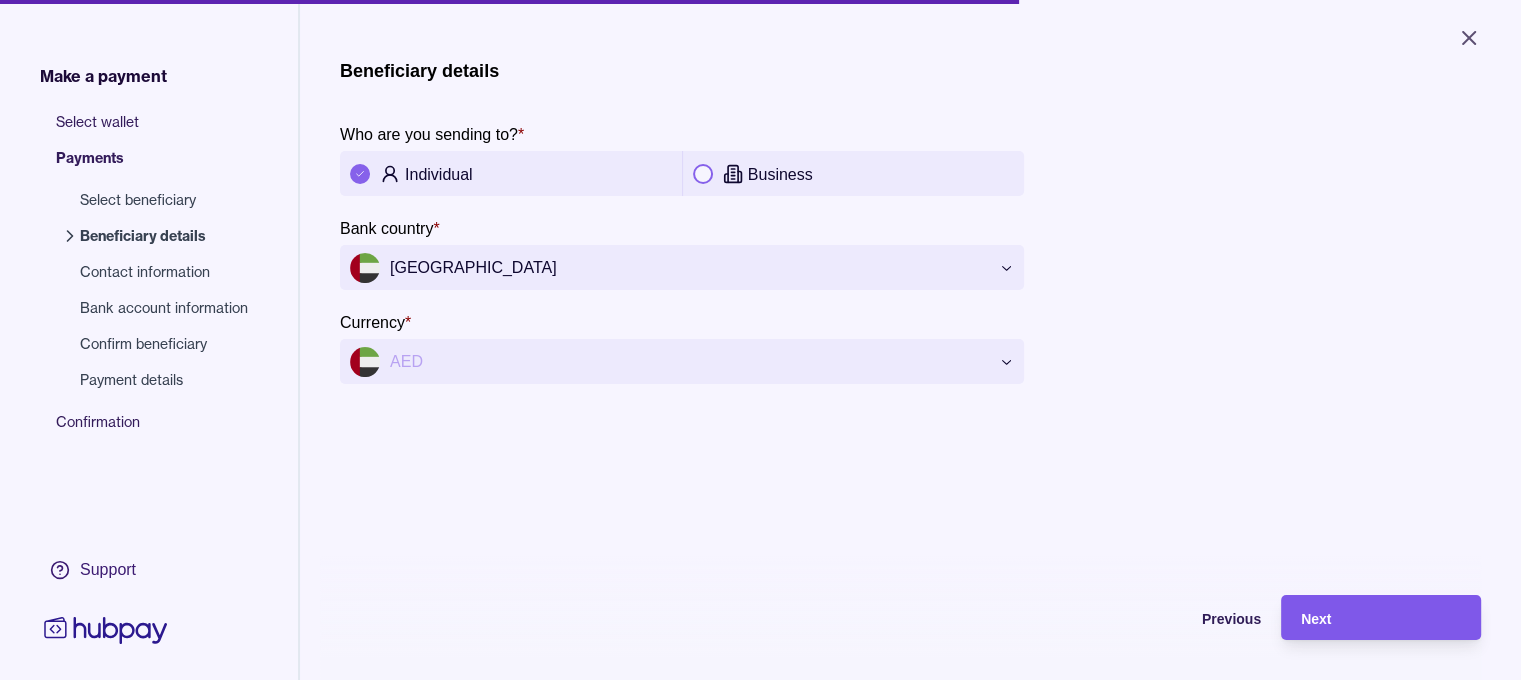 click on "Next" at bounding box center (1381, 618) 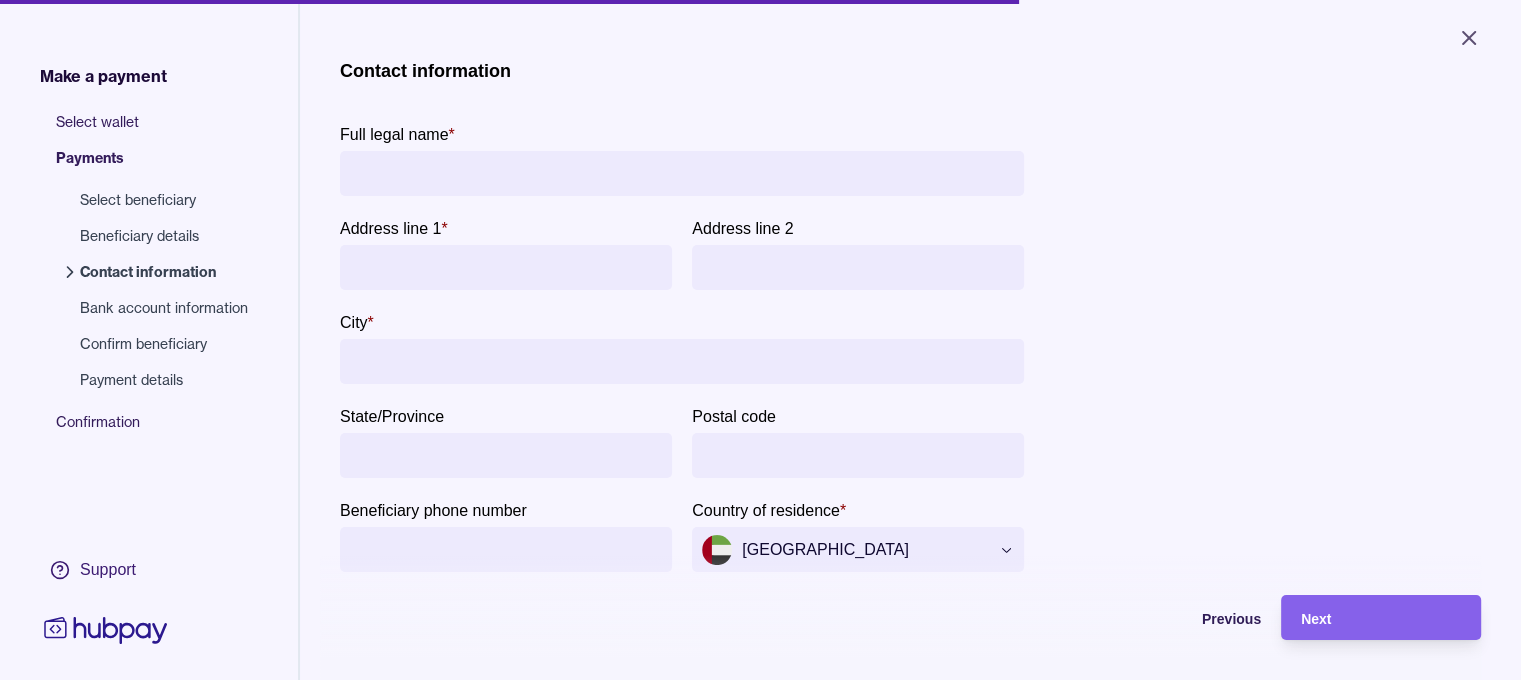 click on "Full legal name  *" at bounding box center (682, 173) 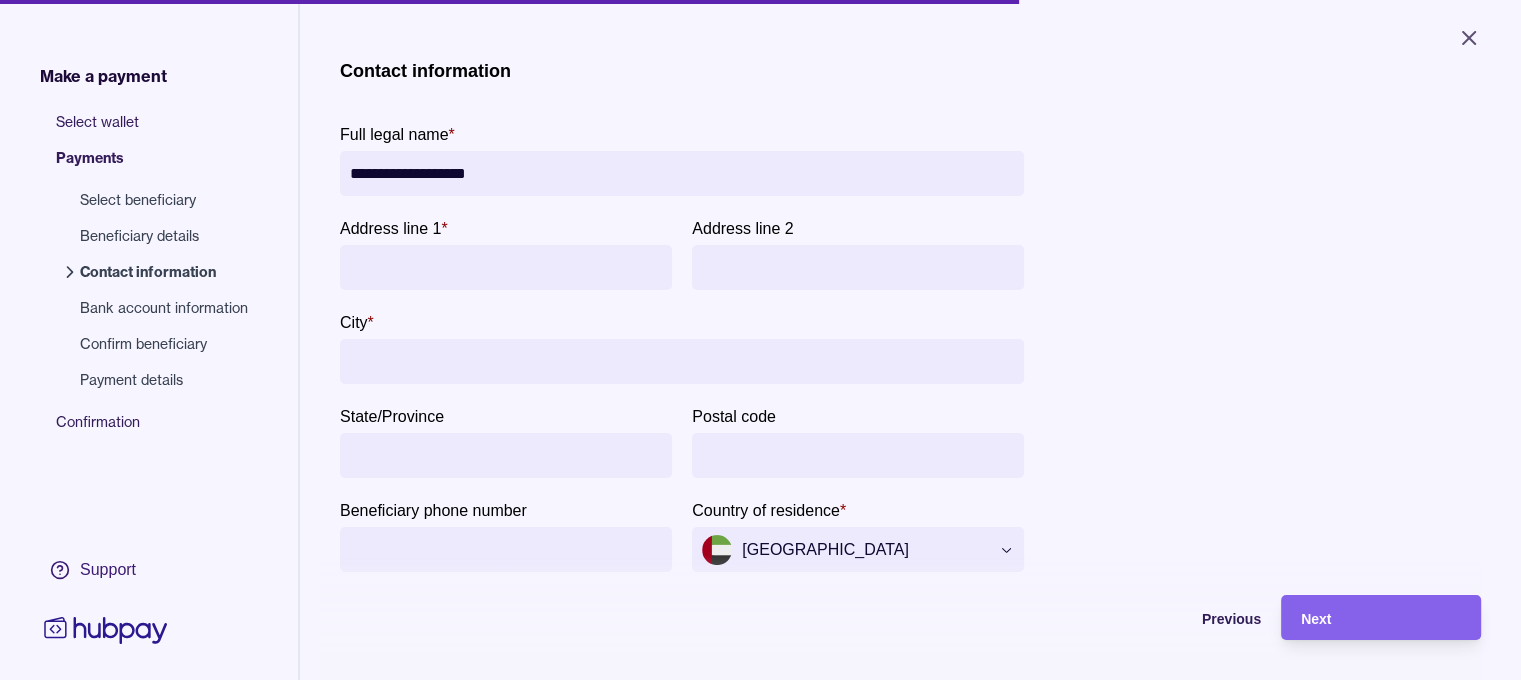 type on "**********" 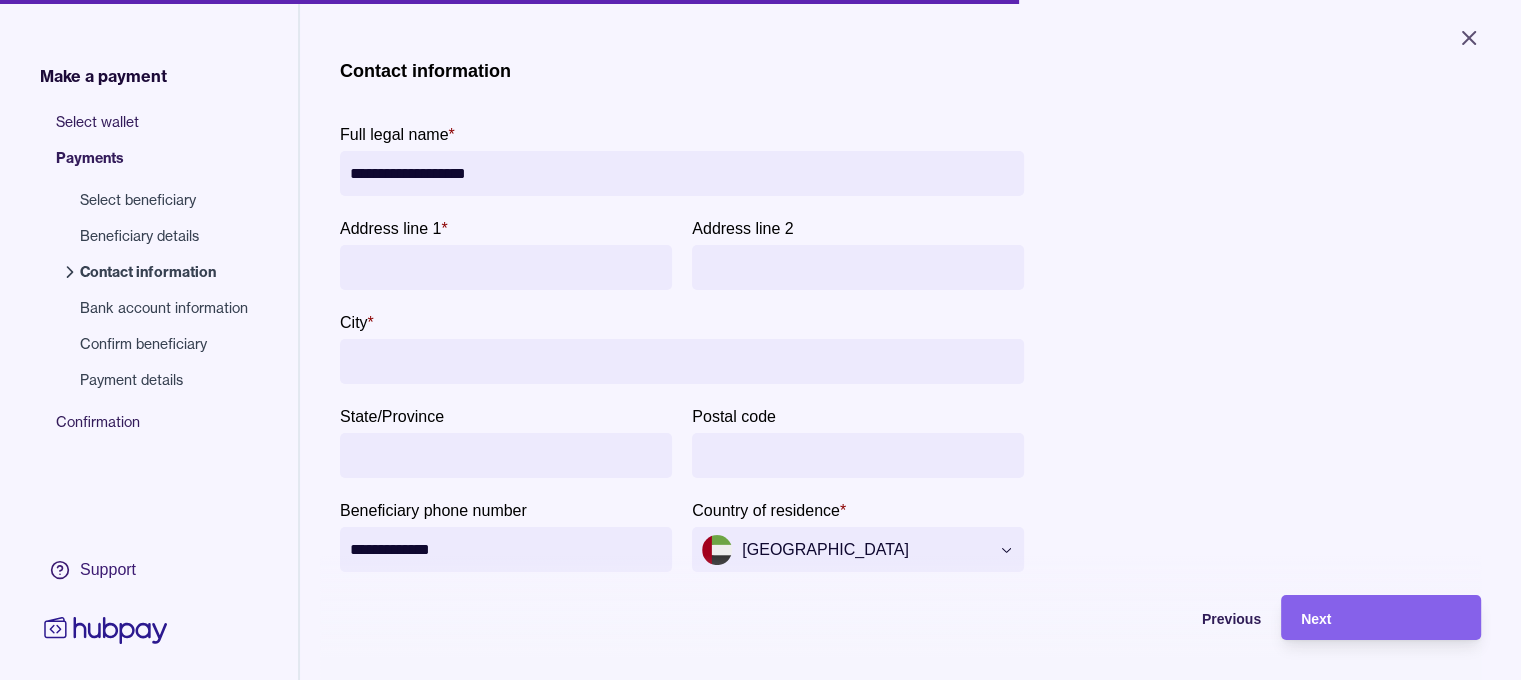 type on "**********" 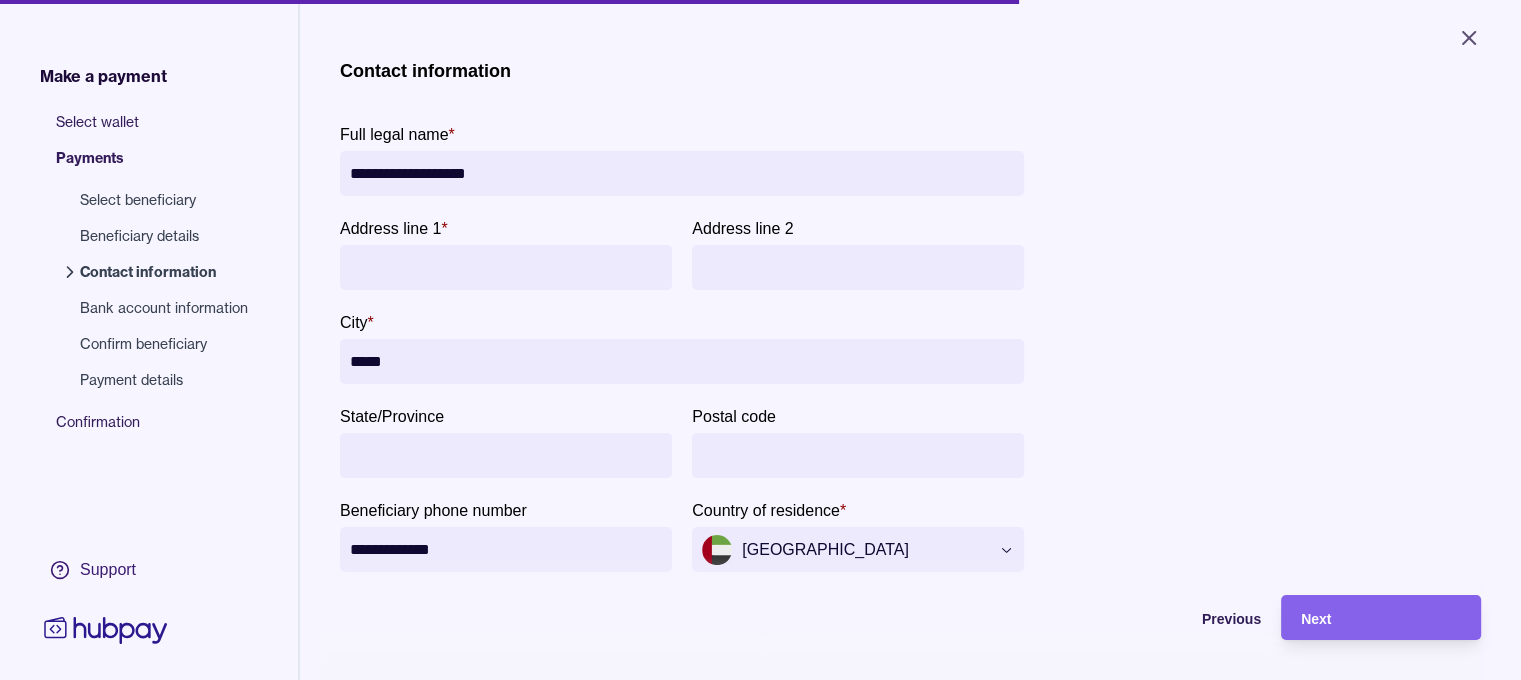 type on "*****" 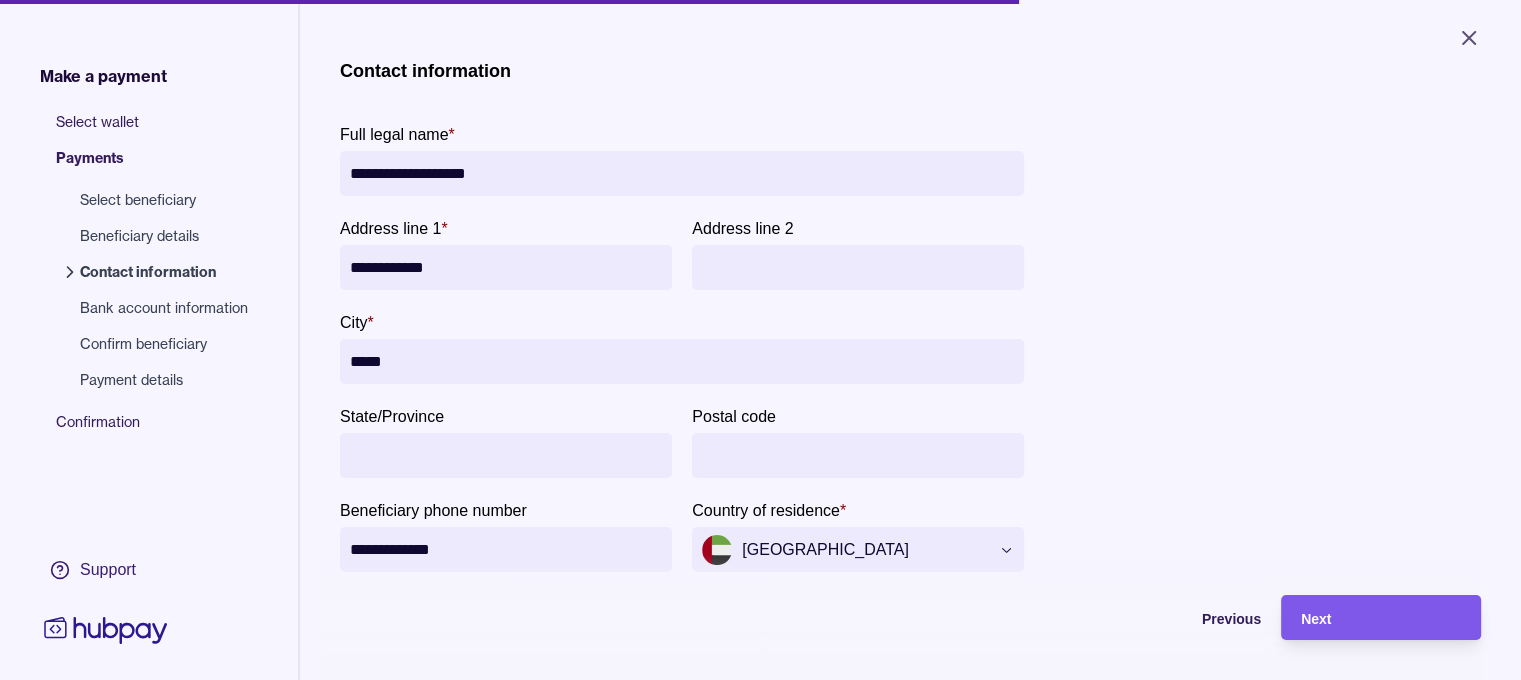 type on "**********" 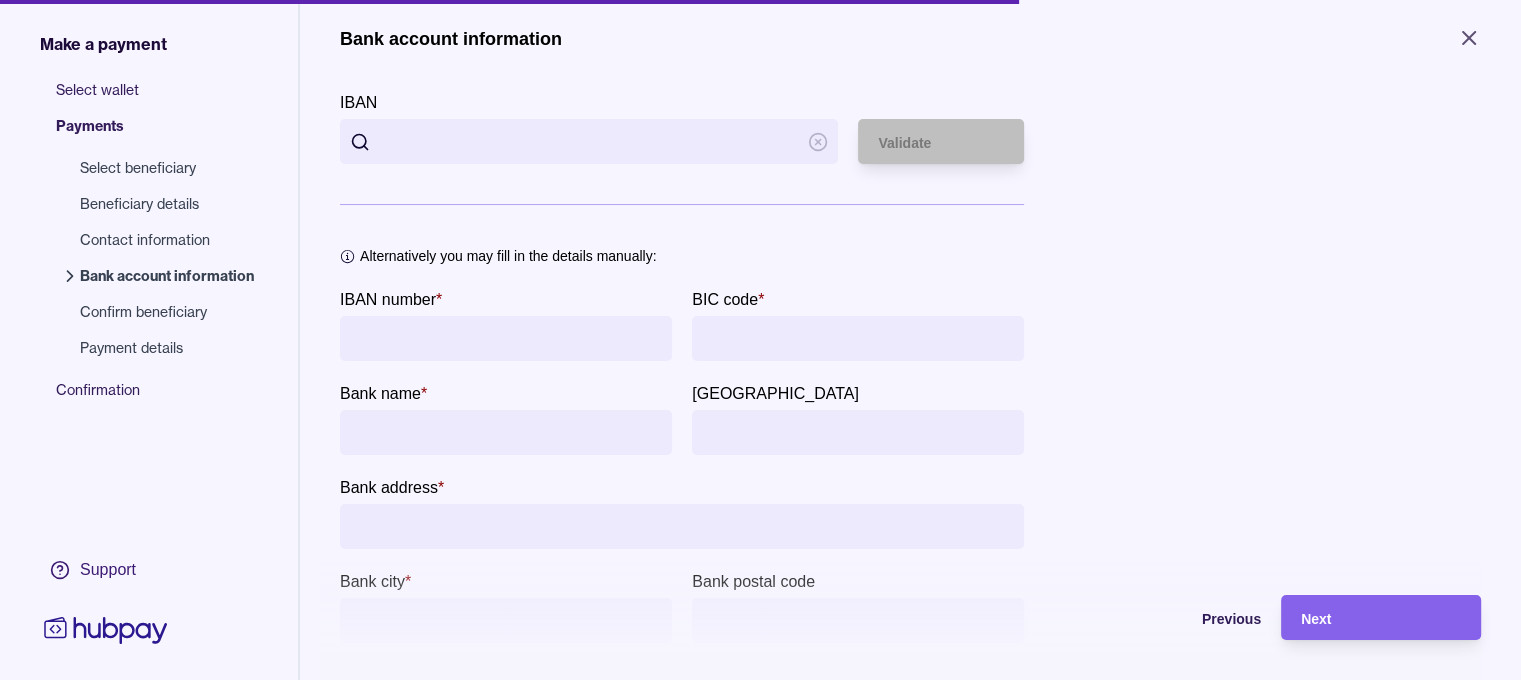 scroll, scrollTop: 0, scrollLeft: 0, axis: both 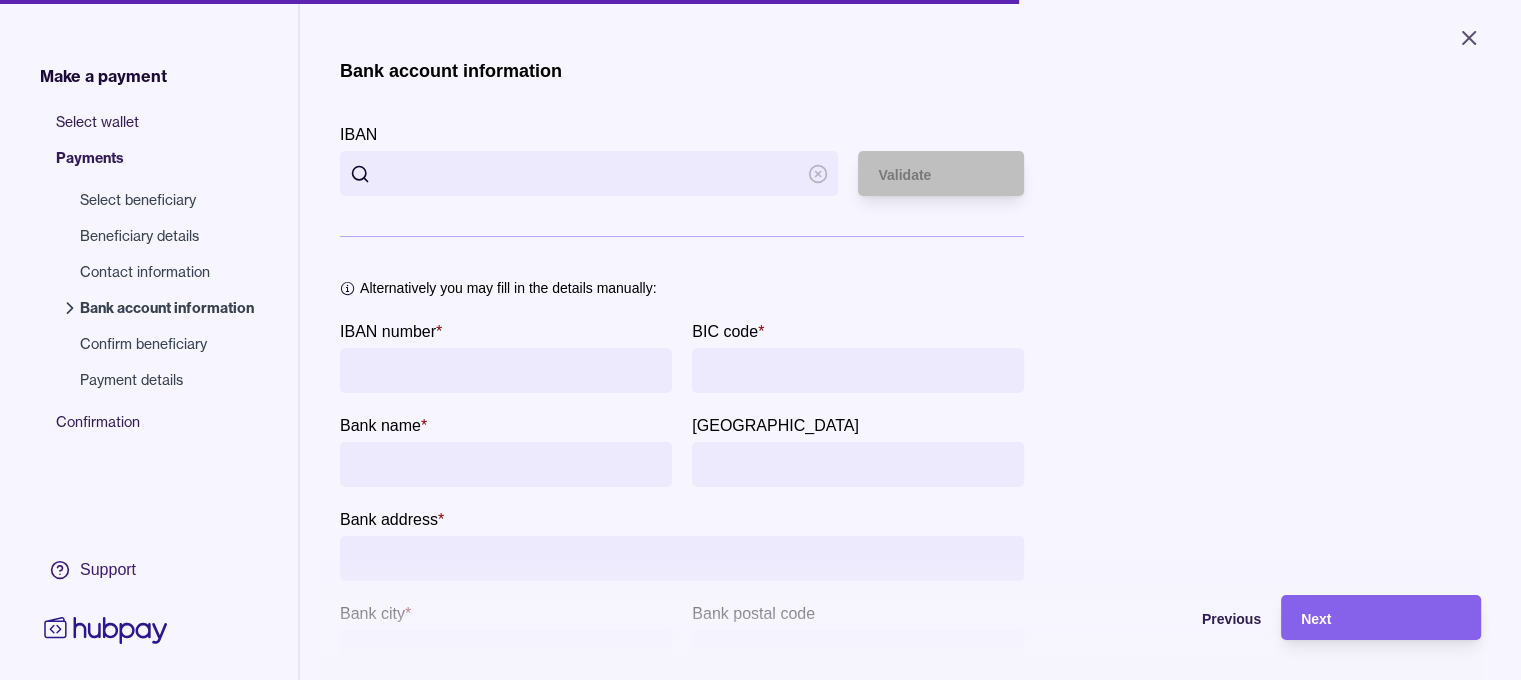 click on "IBAN" at bounding box center [589, 173] 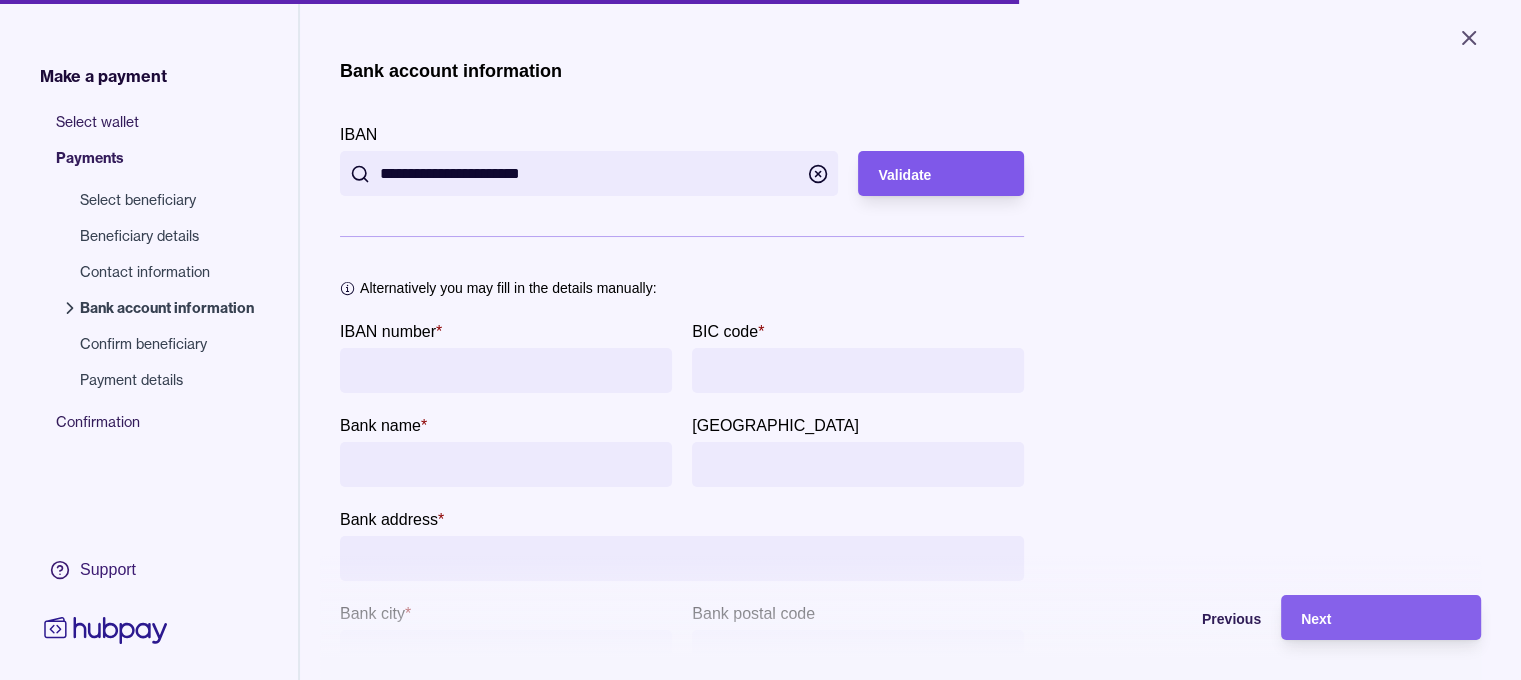 type on "**********" 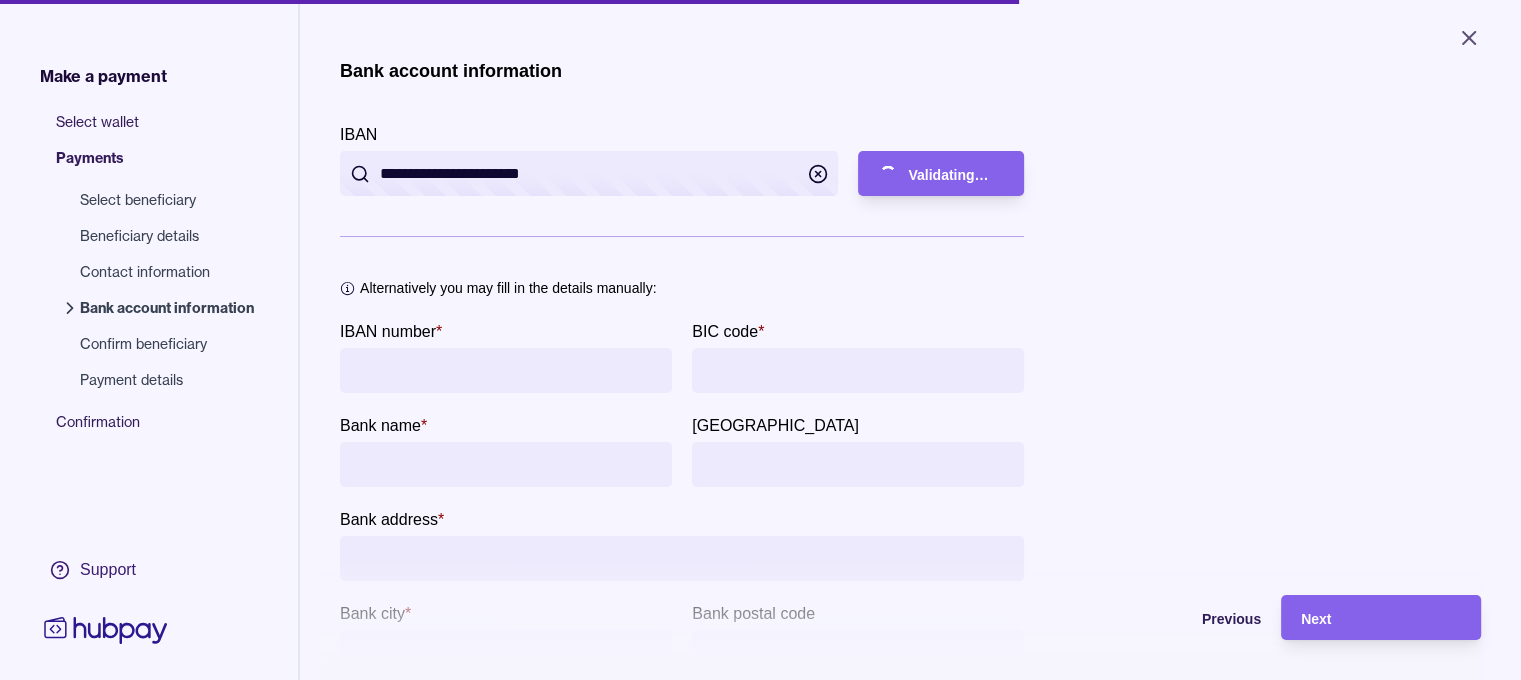 type on "**********" 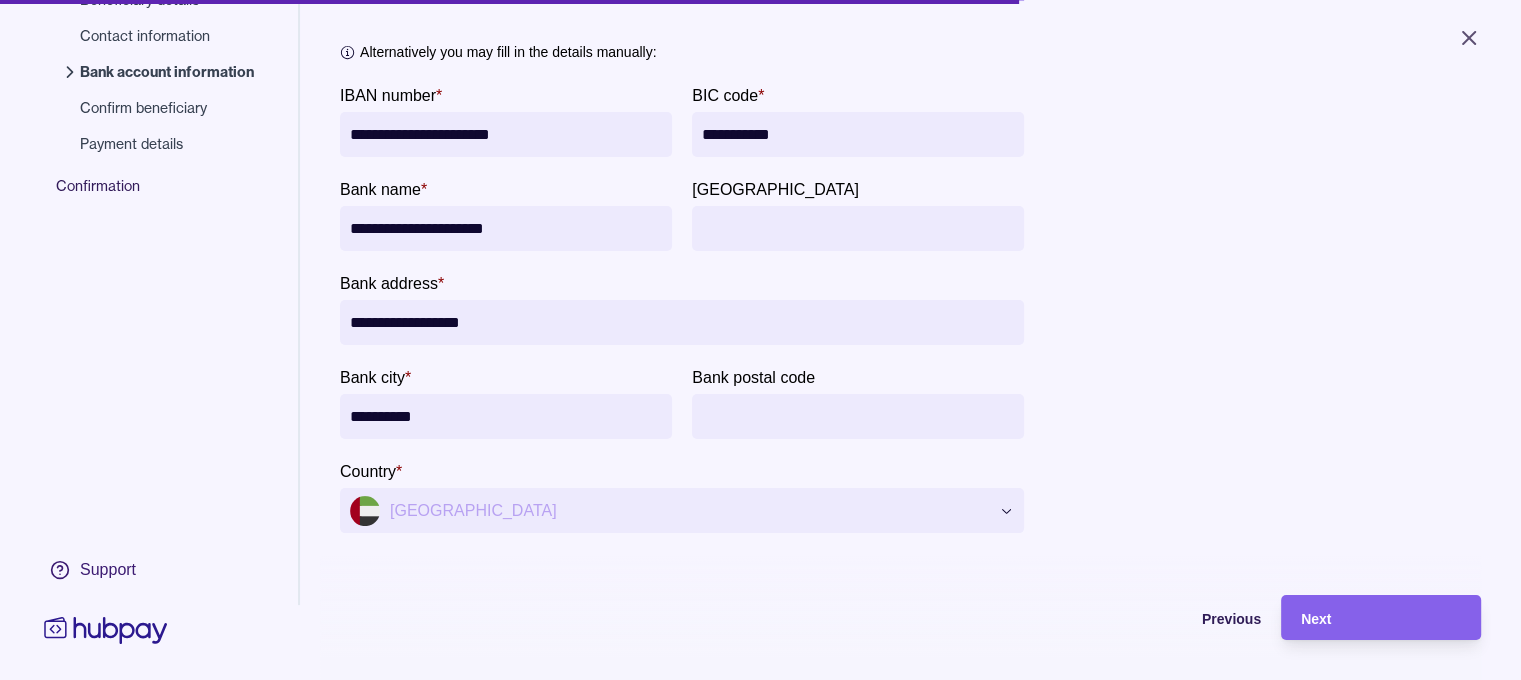 scroll, scrollTop: 256, scrollLeft: 0, axis: vertical 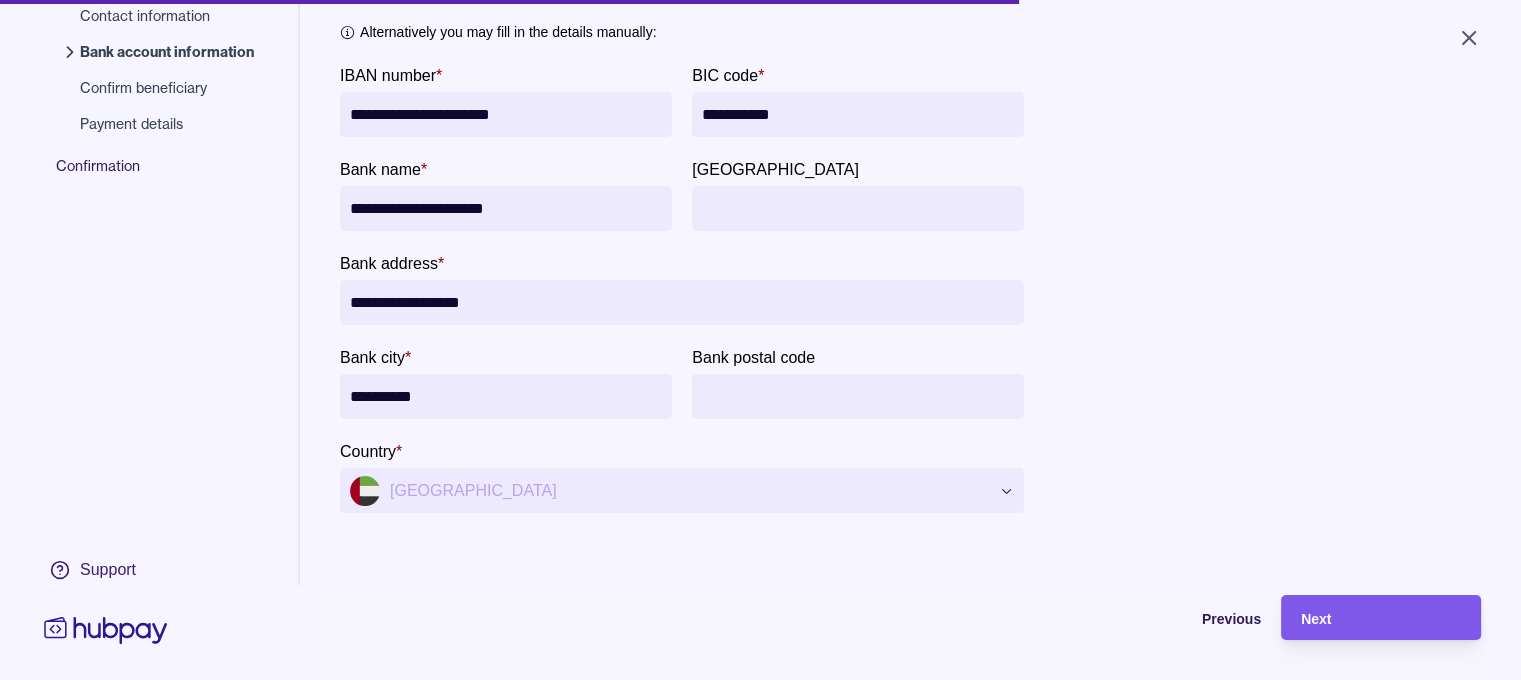 click on "Next" at bounding box center [1381, 618] 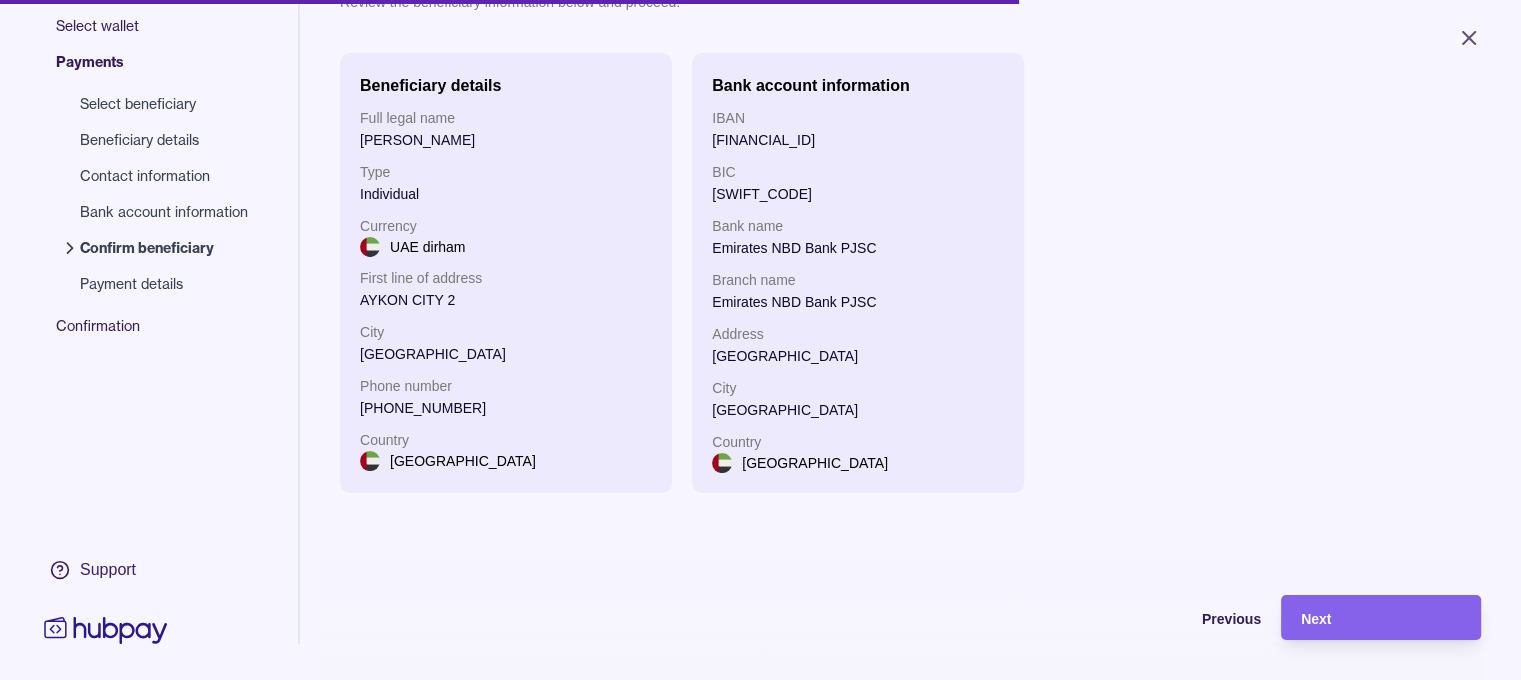 scroll, scrollTop: 0, scrollLeft: 0, axis: both 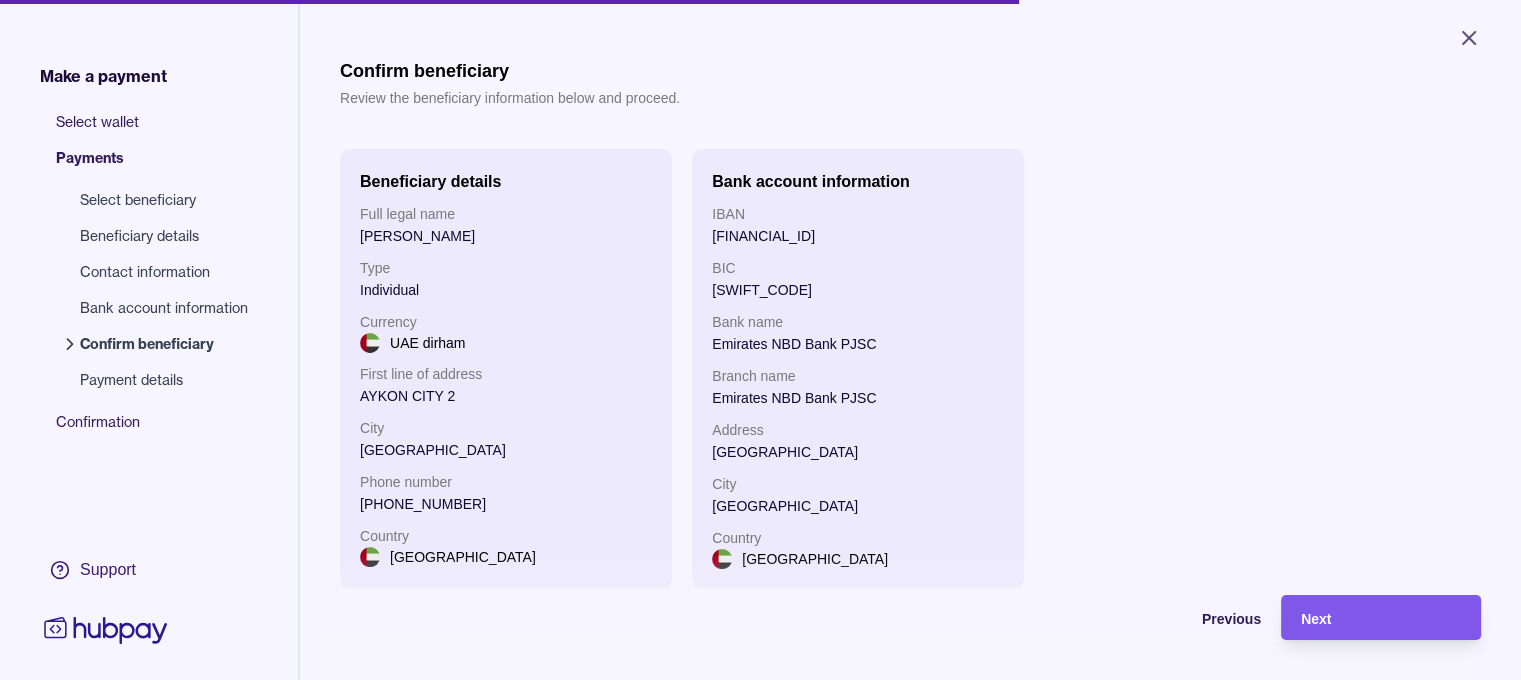 click on "Next" at bounding box center (1381, 618) 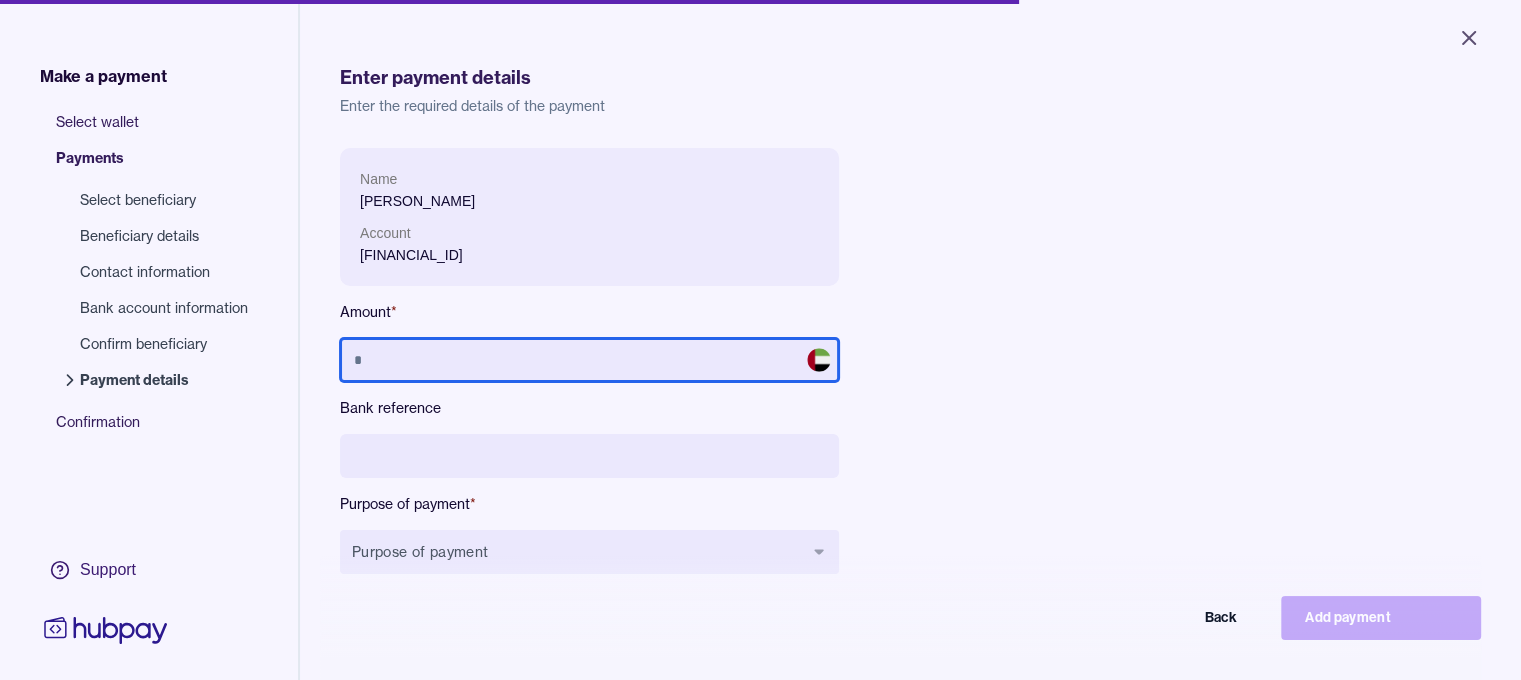 click at bounding box center [589, 360] 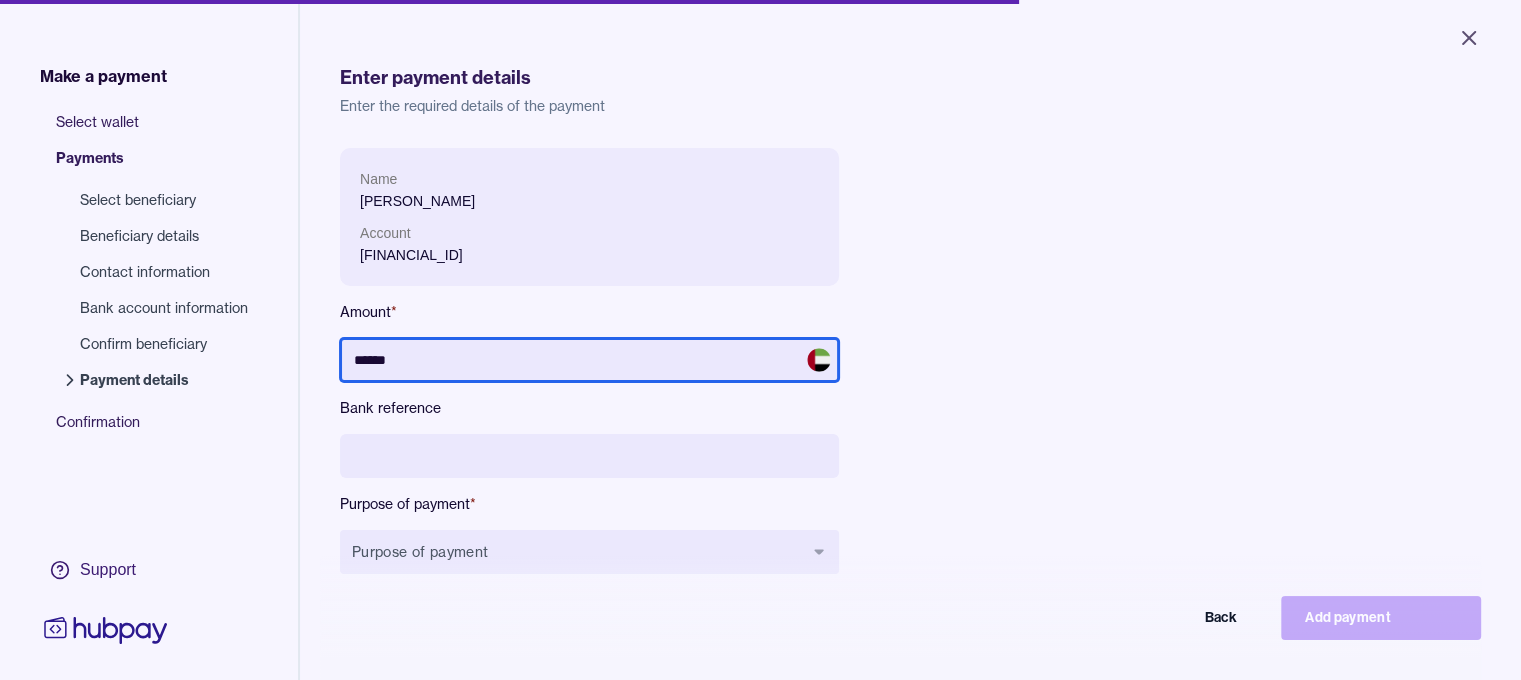 type on "******" 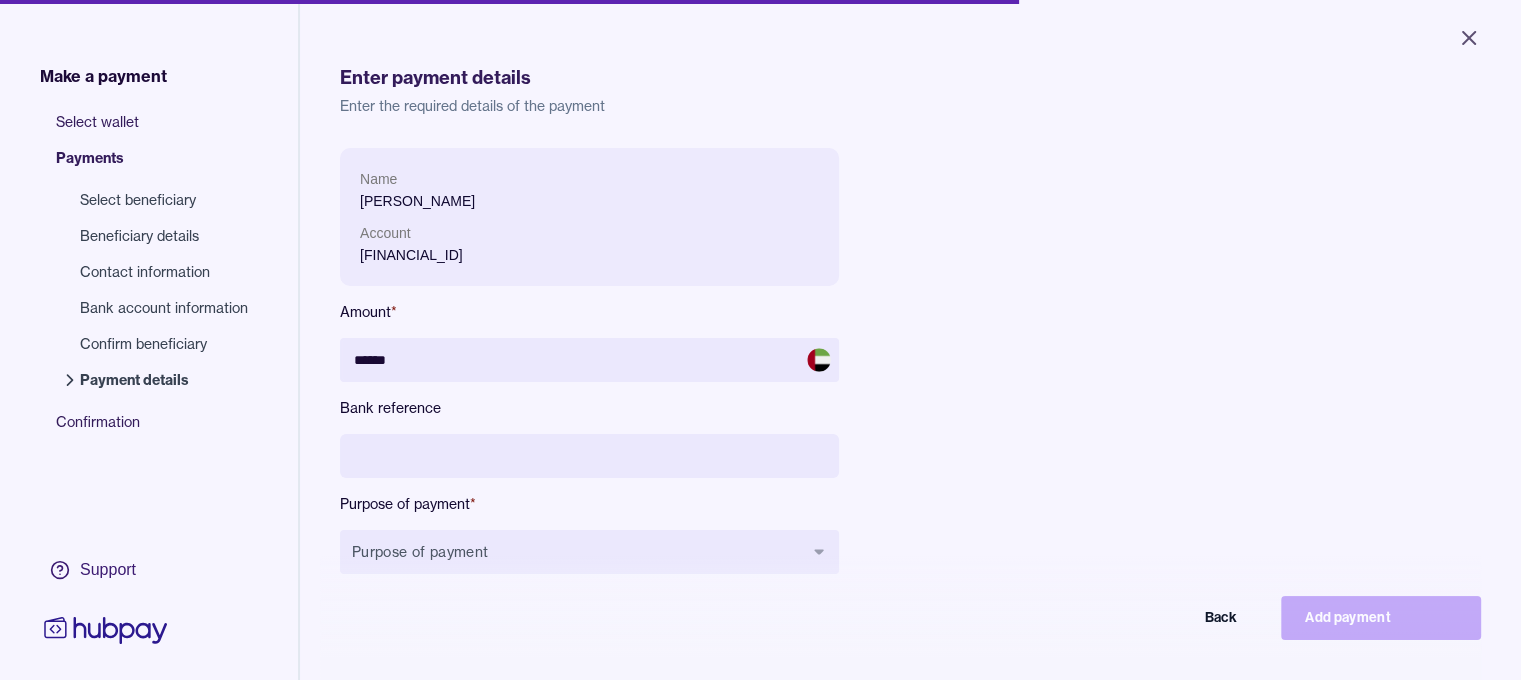 click on "Name [PERSON_NAME] Account [FINANCIAL_ID] Amount  * ****** Bank reference Purpose of payment  * Purpose of payment Back Add payment" at bounding box center [788, 377] 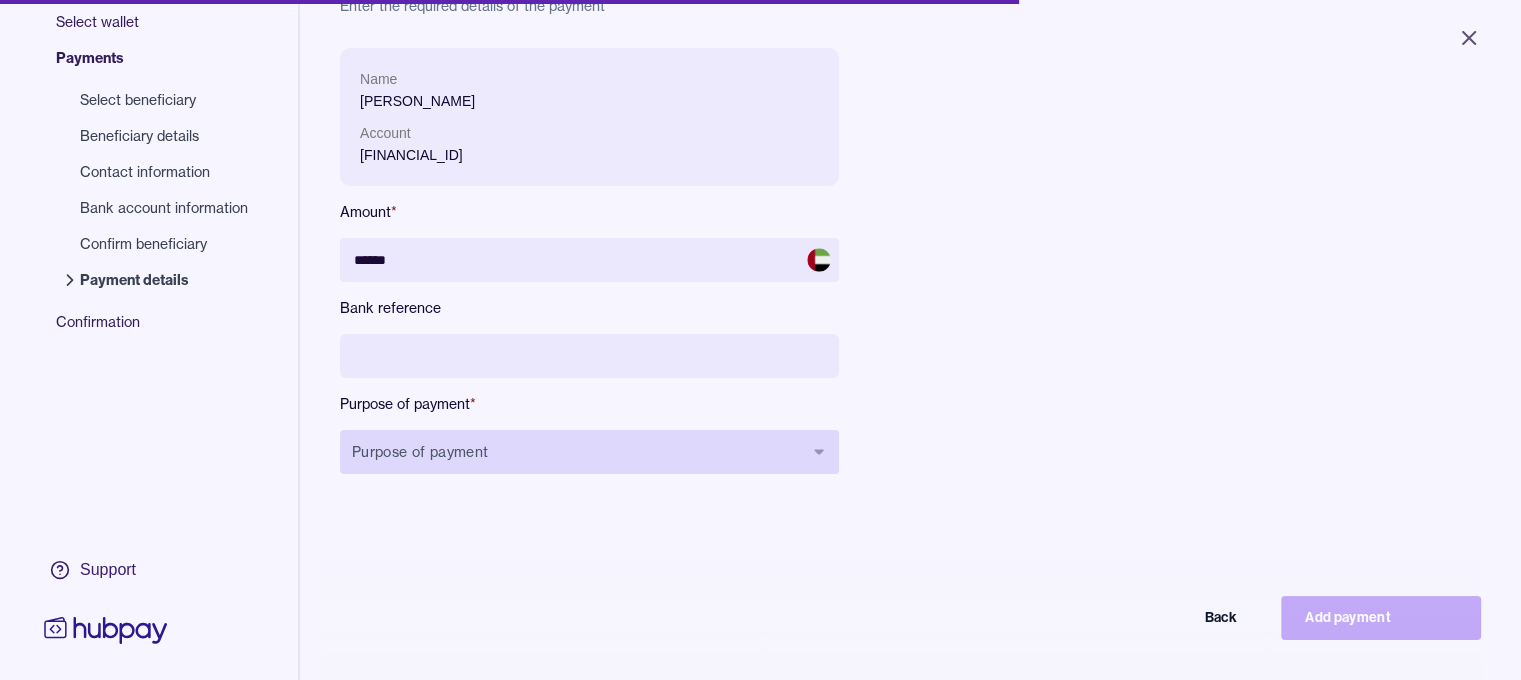 click on "Purpose of payment" at bounding box center (589, 452) 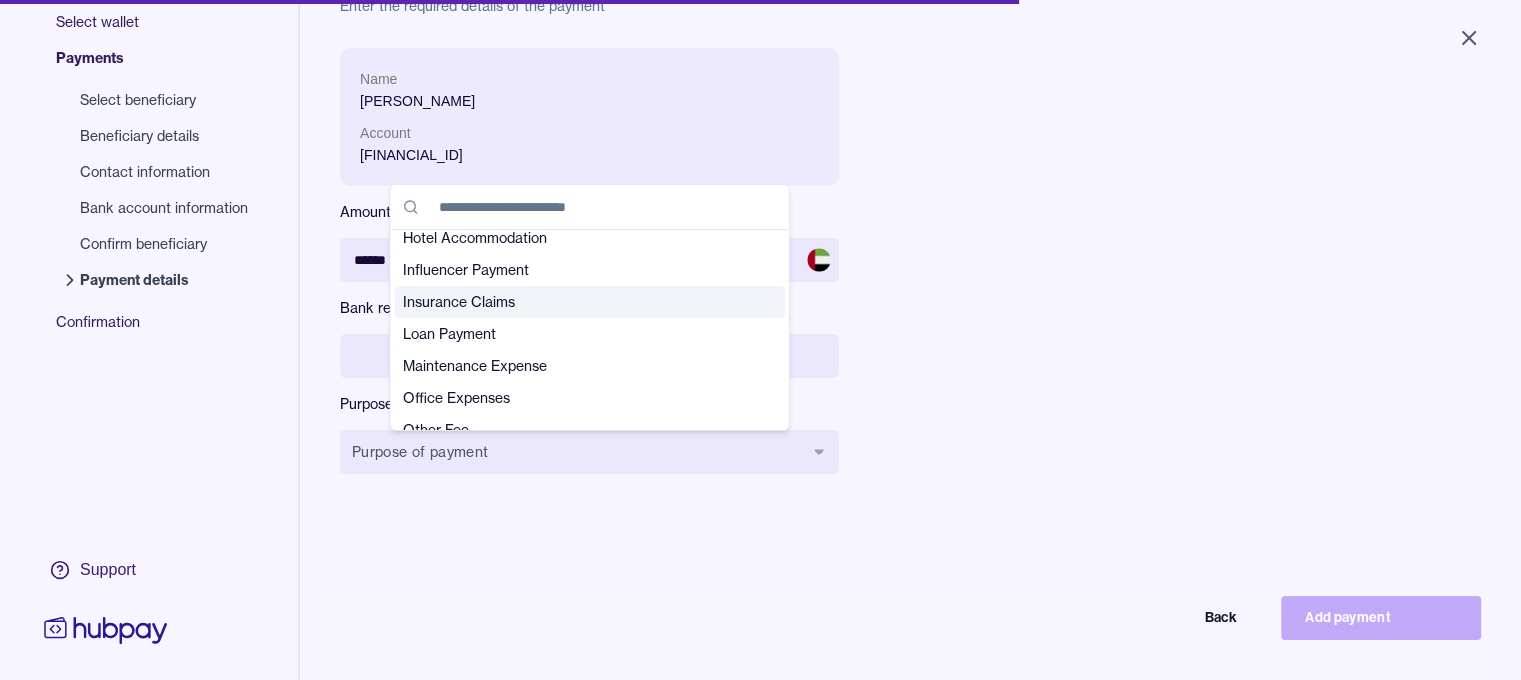 scroll, scrollTop: 400, scrollLeft: 0, axis: vertical 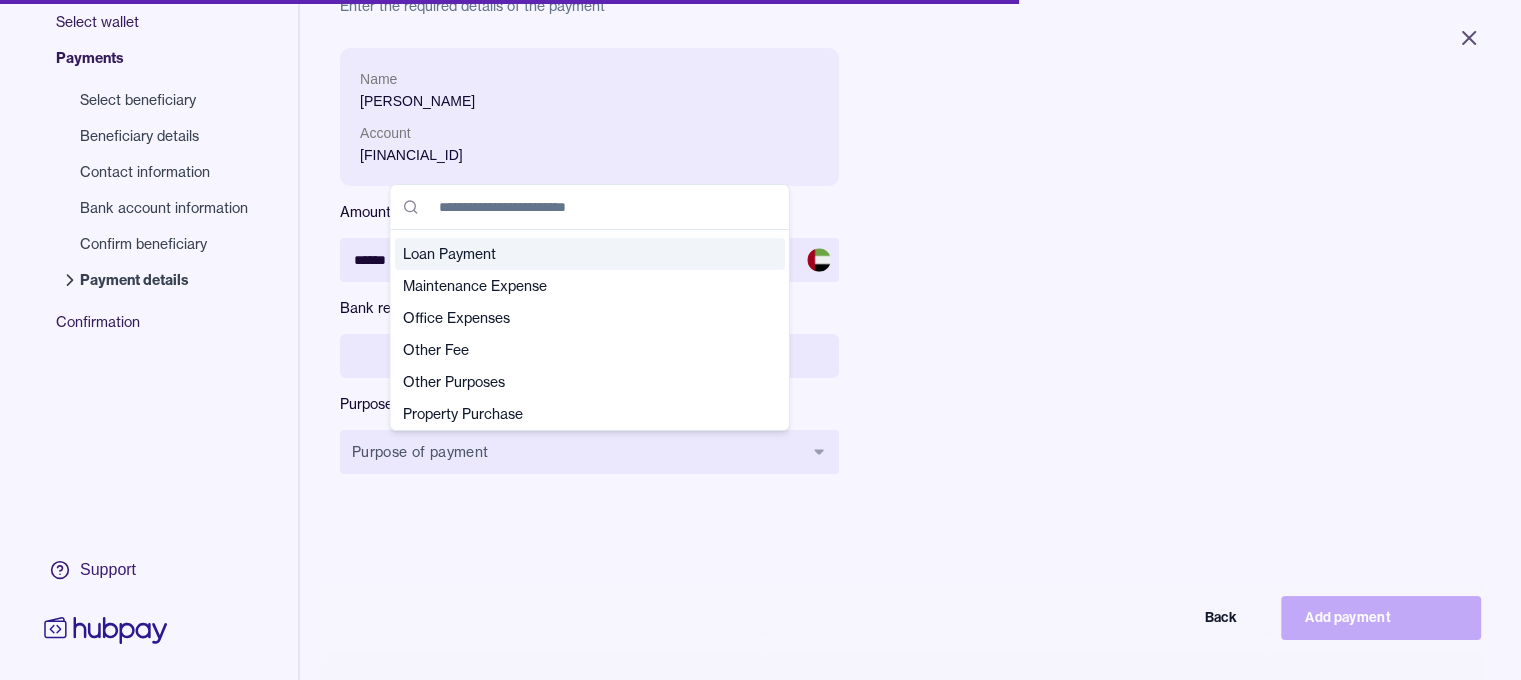 click on "Loan Payment" at bounding box center (578, 254) 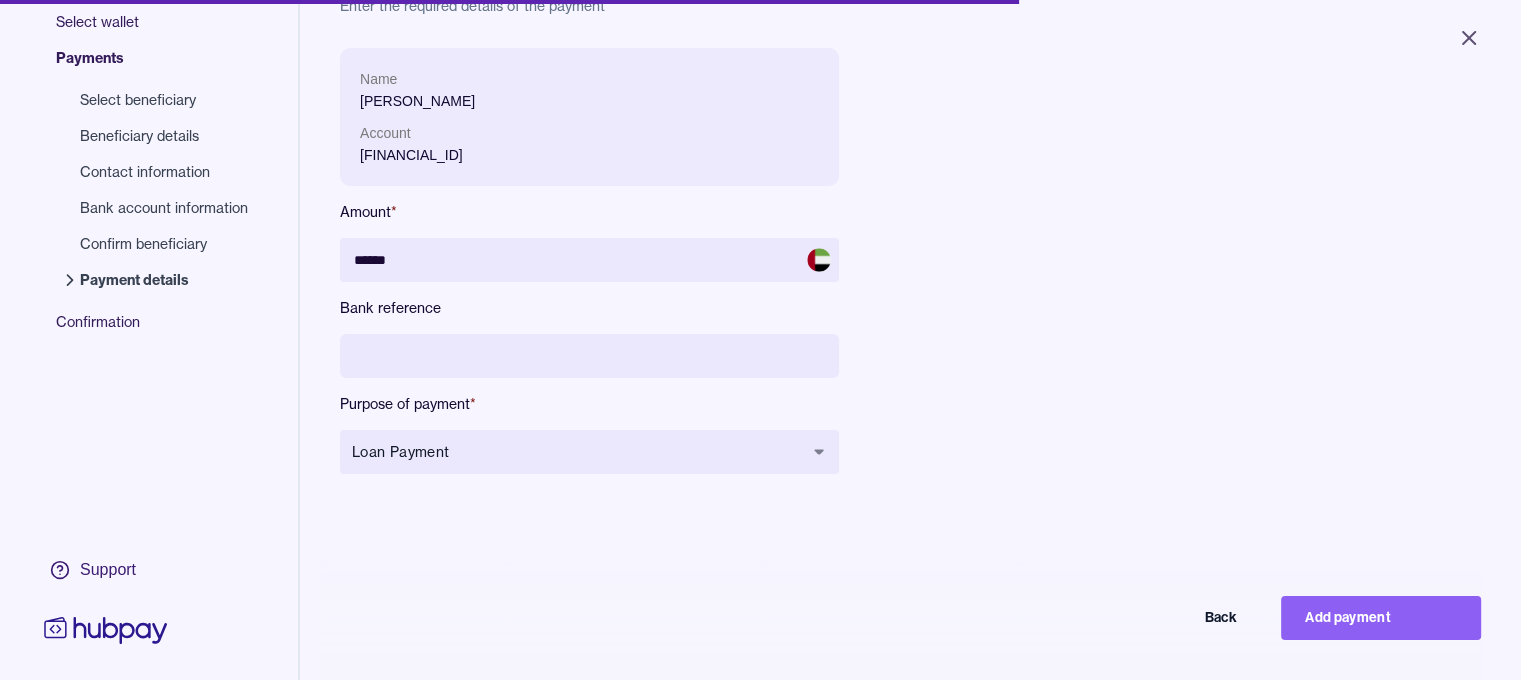 click at bounding box center (589, 356) 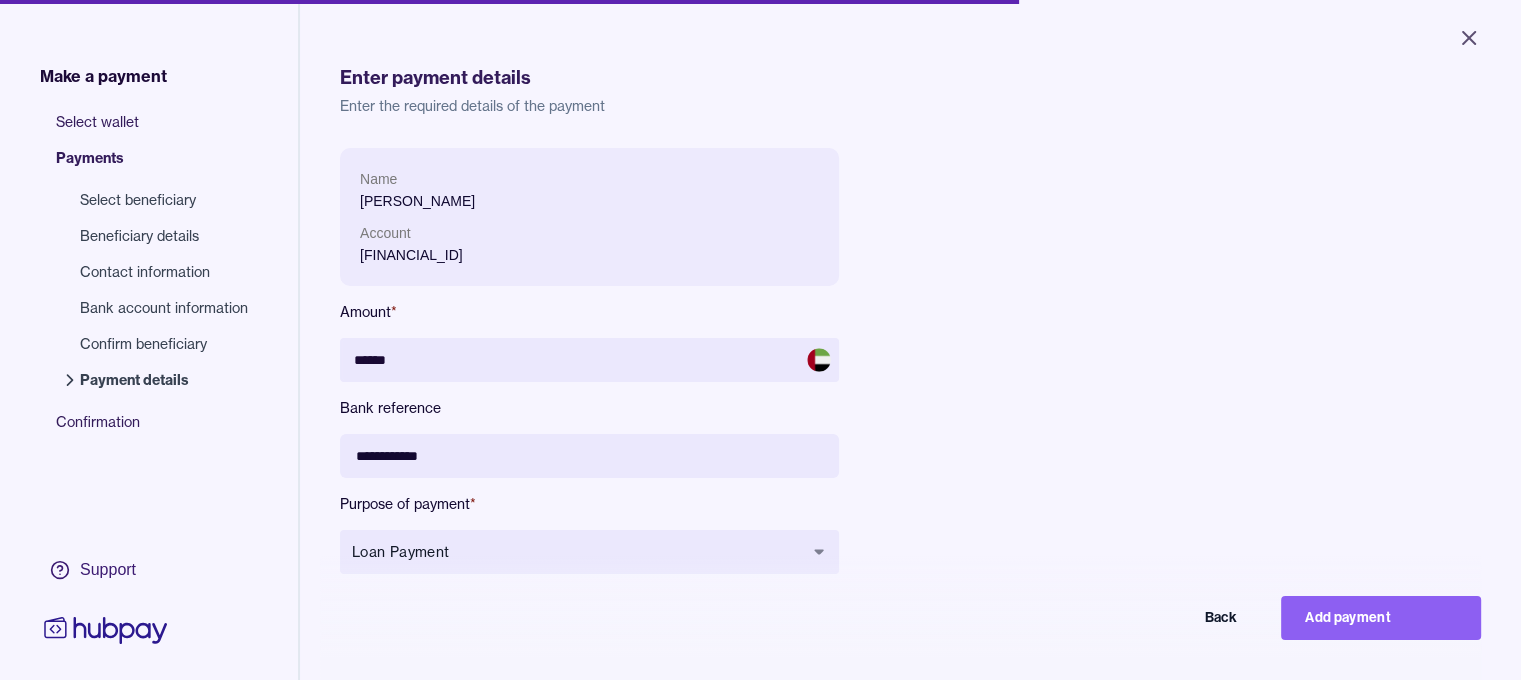 scroll, scrollTop: 100, scrollLeft: 0, axis: vertical 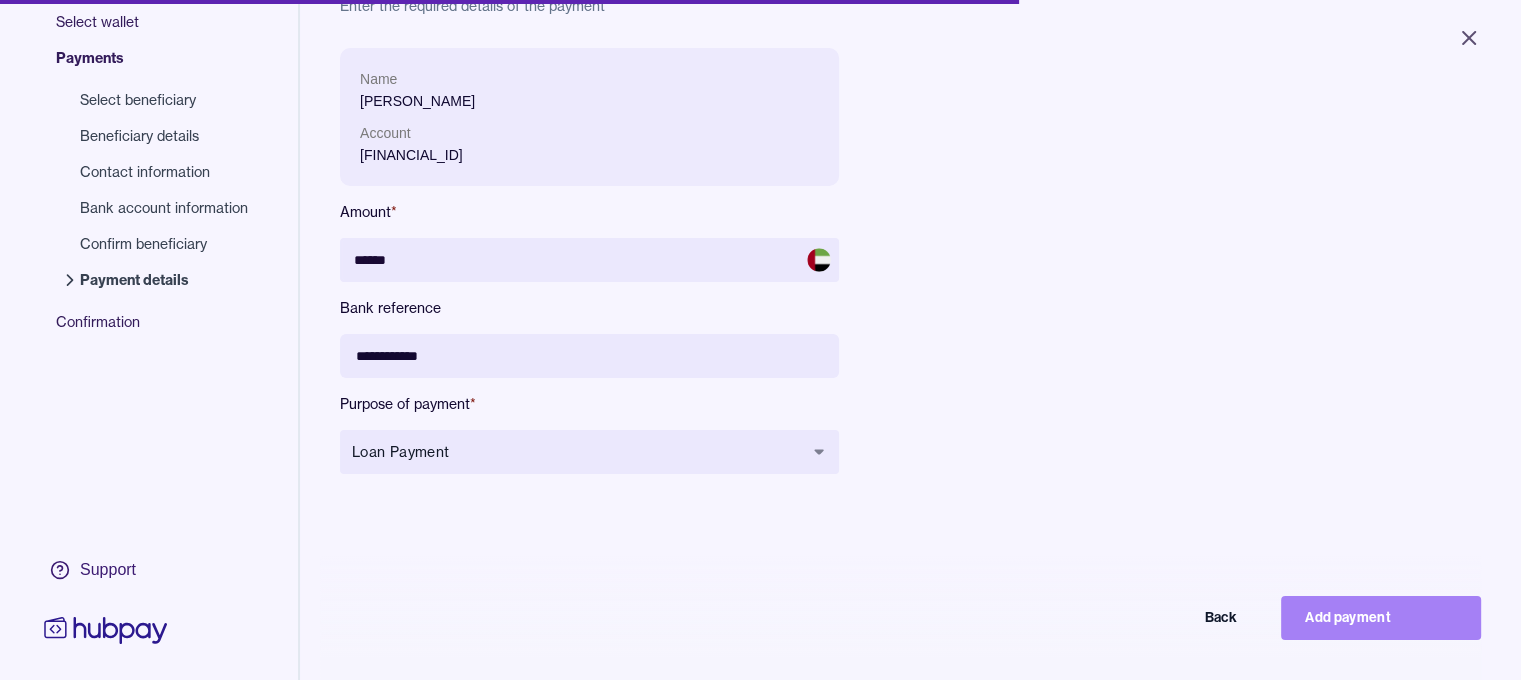 type on "**********" 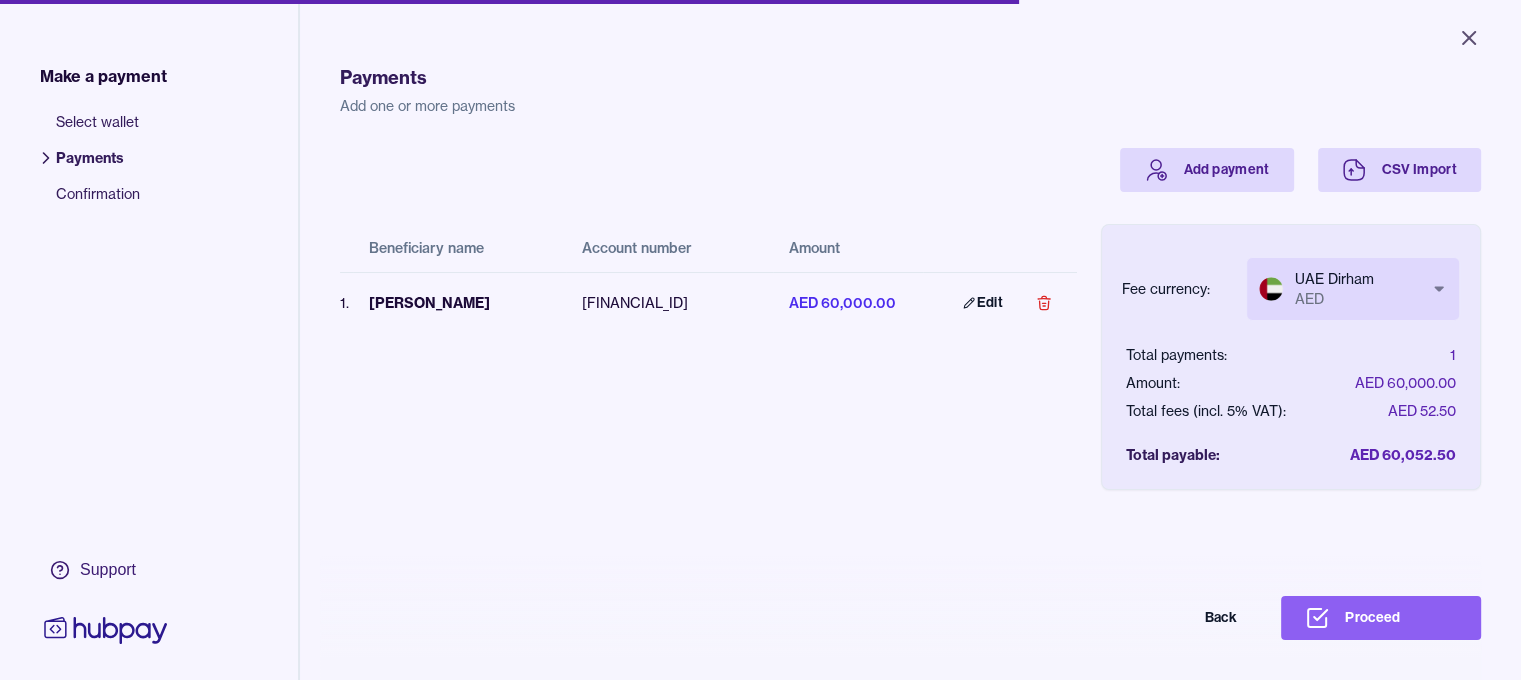 scroll, scrollTop: 0, scrollLeft: 15, axis: horizontal 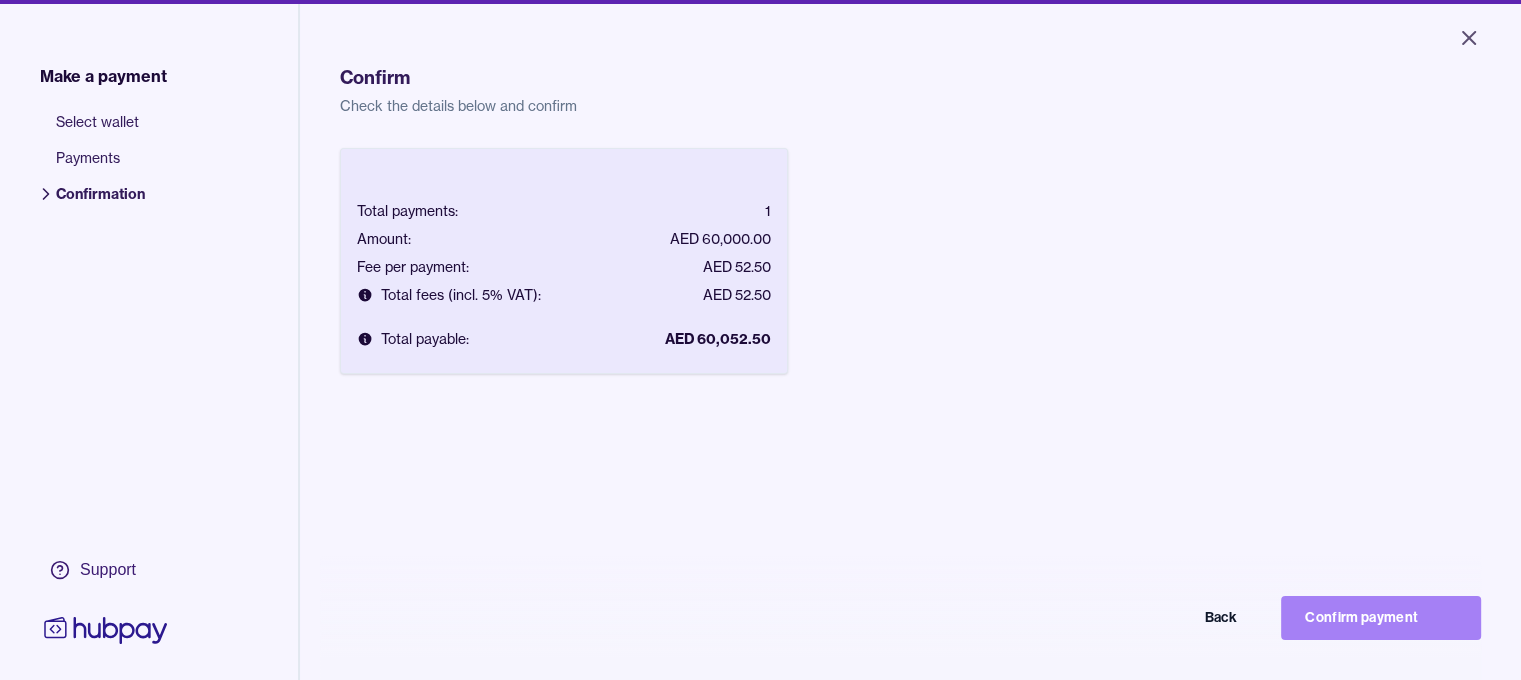 click on "Confirm payment" at bounding box center (1381, 618) 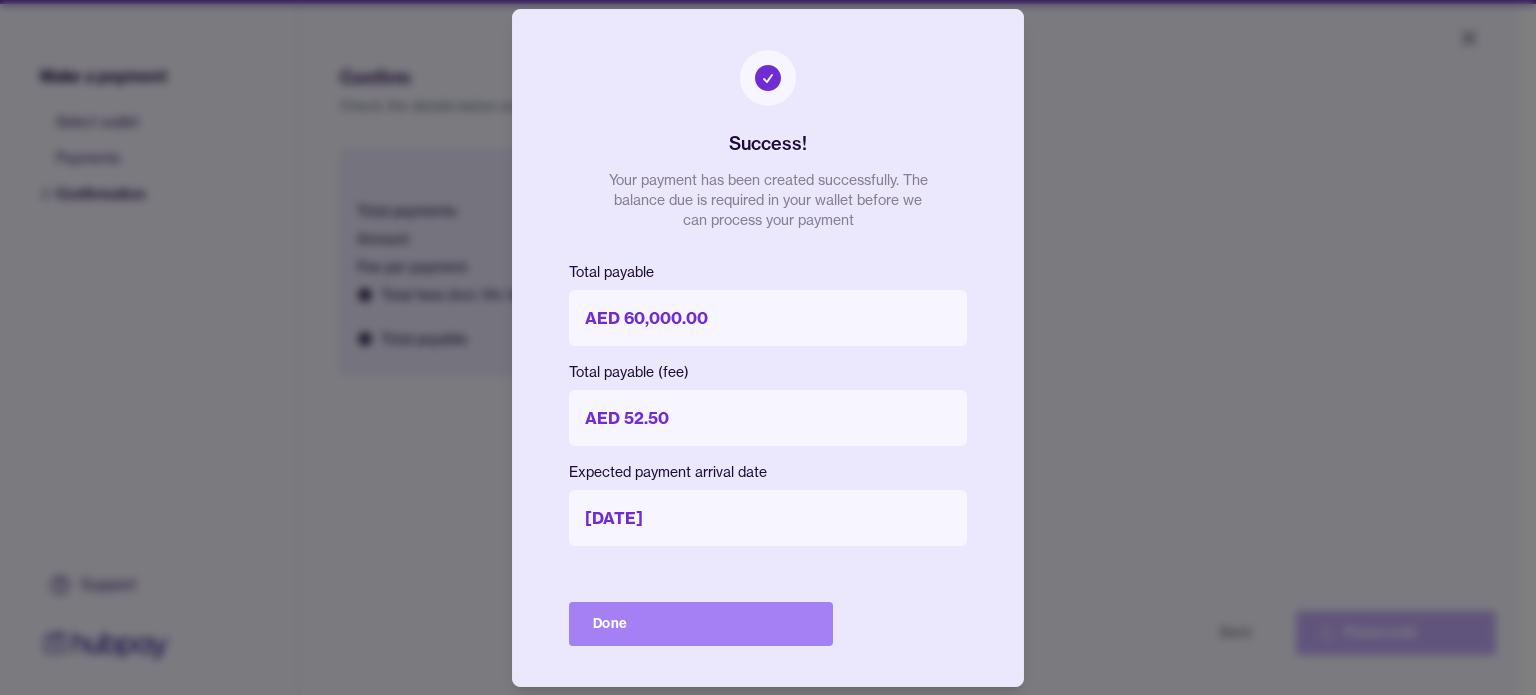 click on "Done" at bounding box center (701, 624) 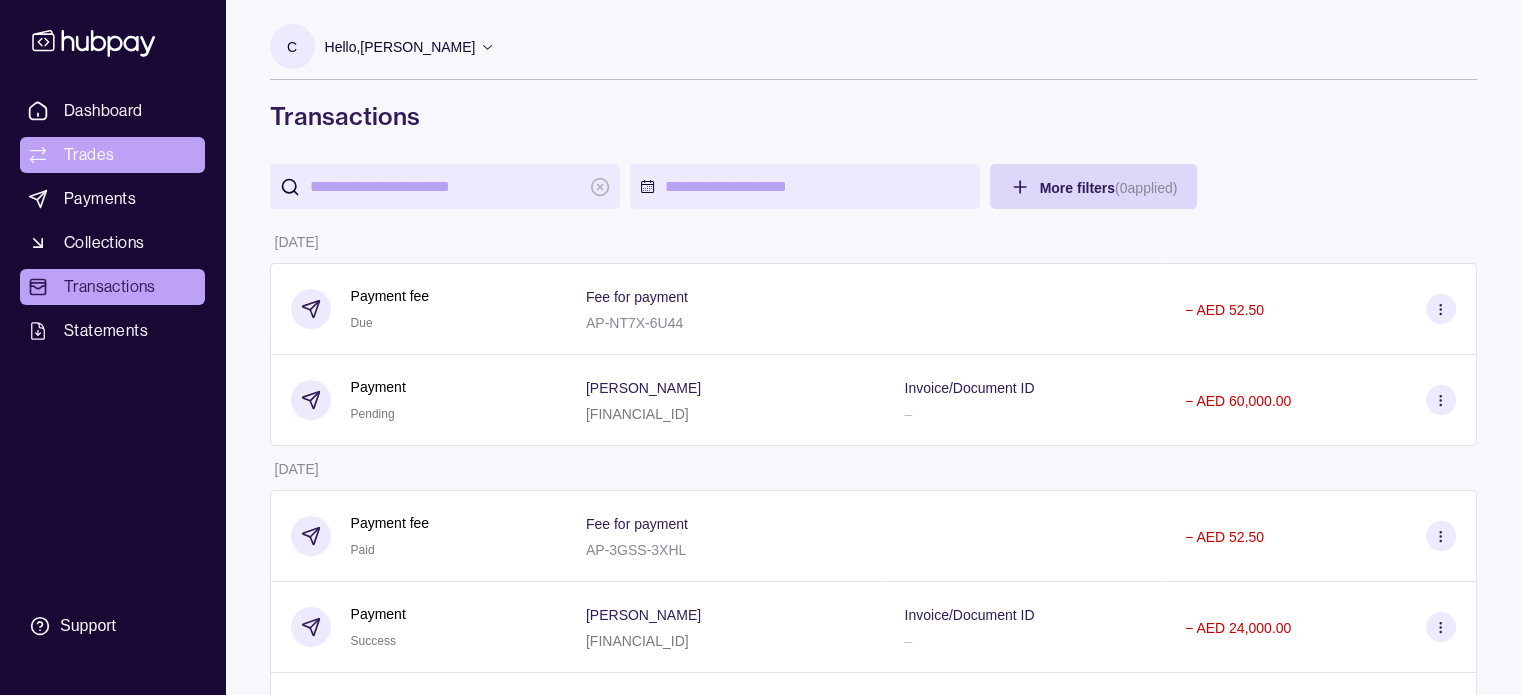 click on "Trades" at bounding box center (89, 155) 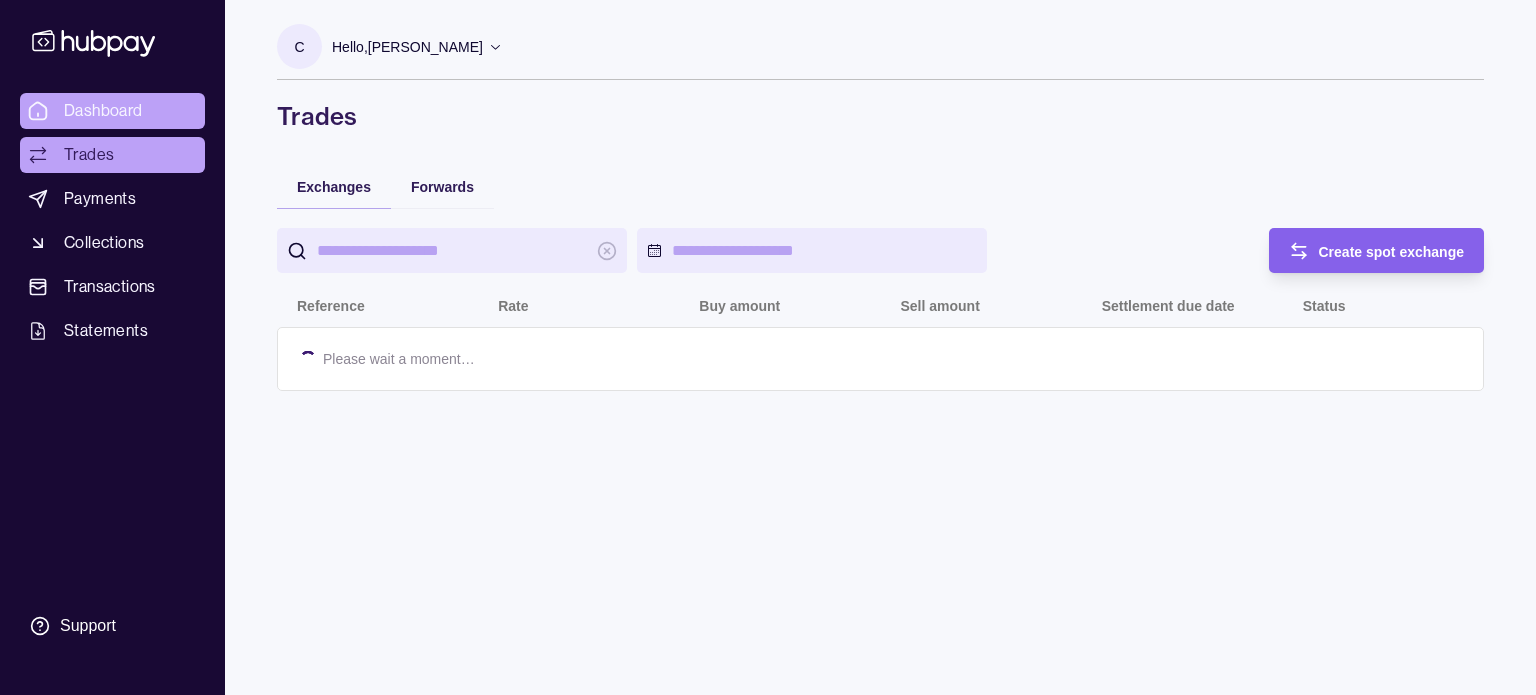 click on "Dashboard" at bounding box center [112, 111] 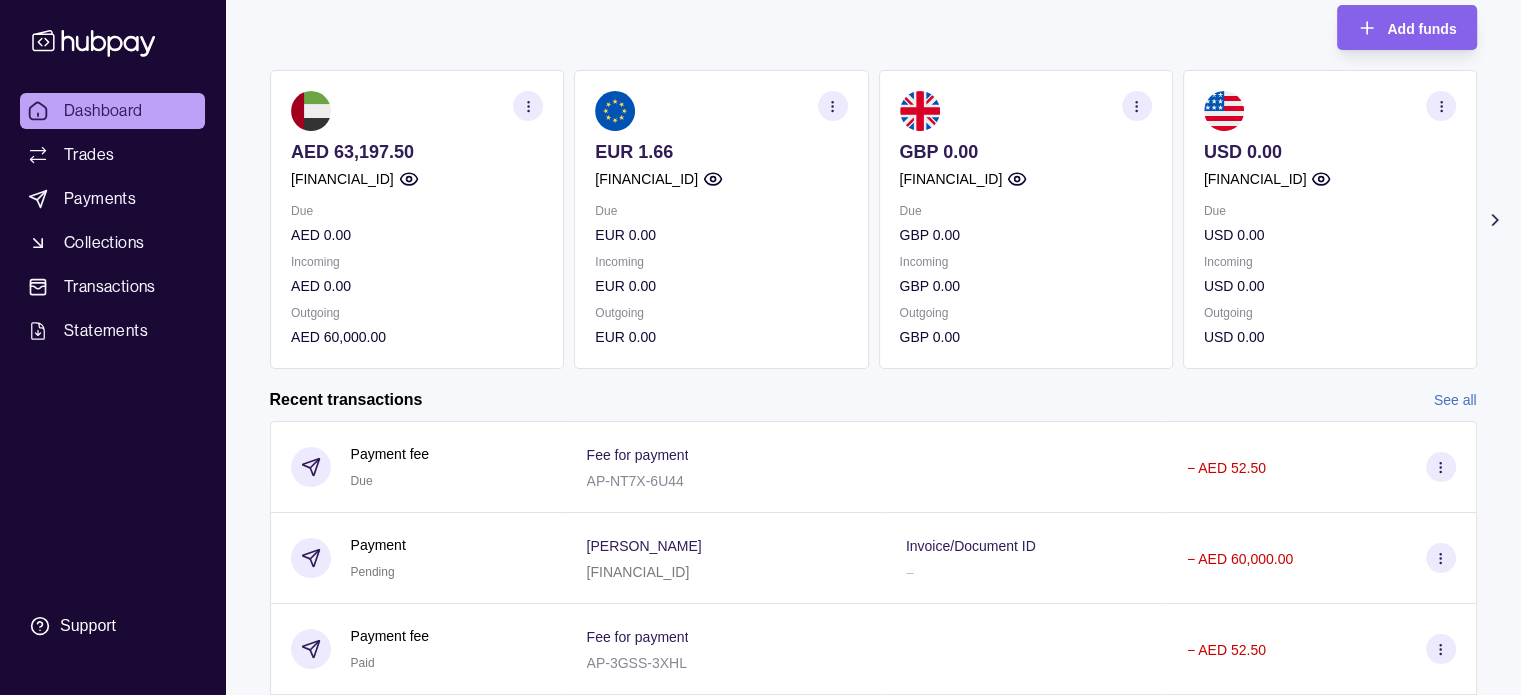 scroll, scrollTop: 0, scrollLeft: 0, axis: both 